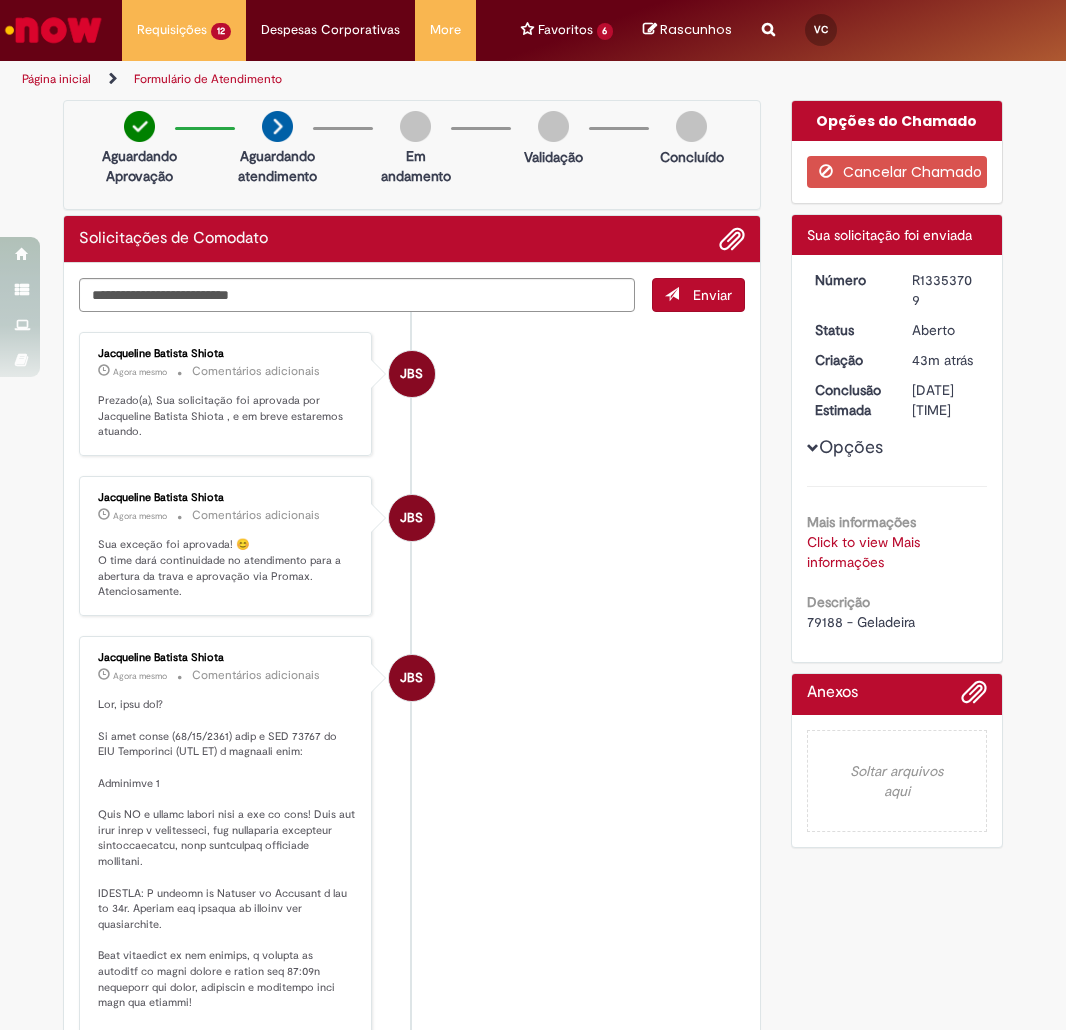scroll, scrollTop: 0, scrollLeft: 0, axis: both 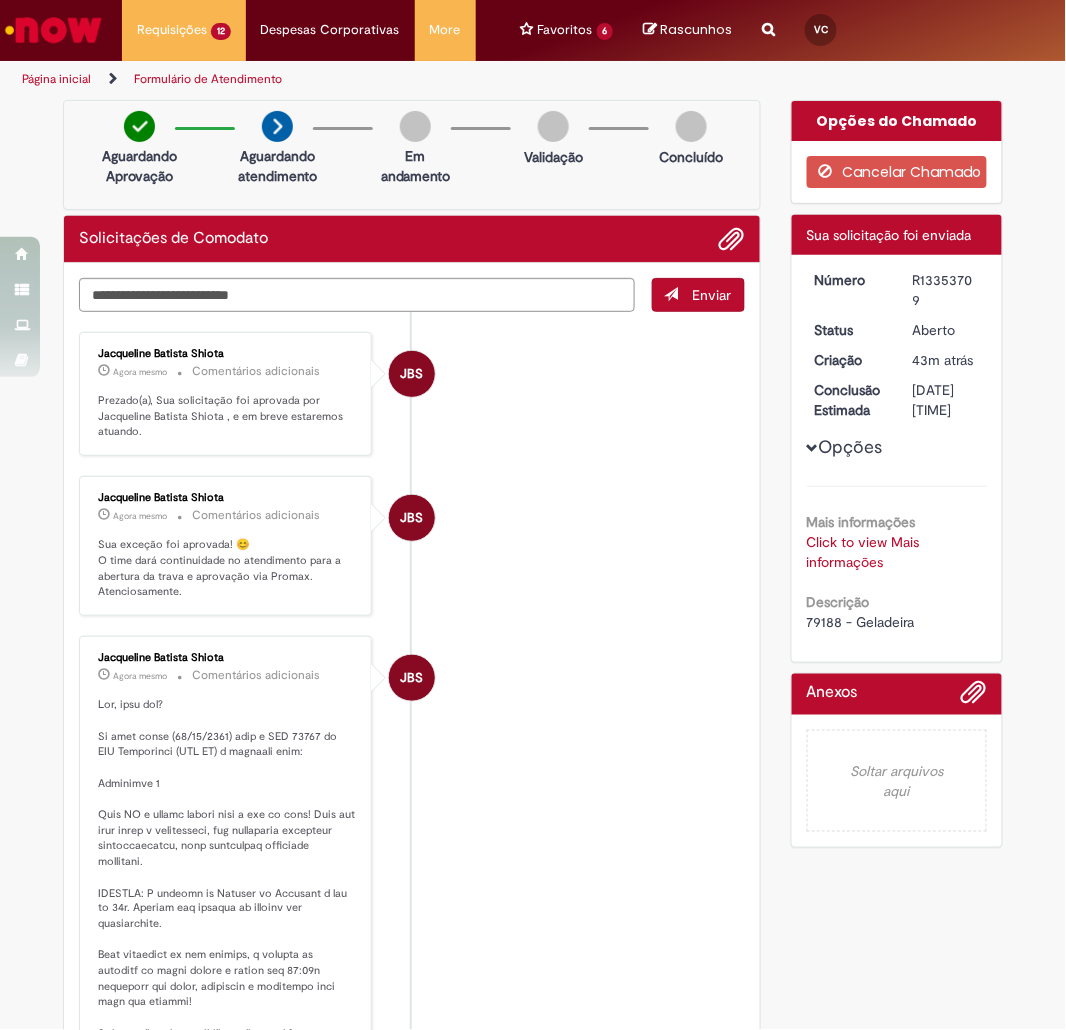 click on "JBS
[FIRST] [LAST] [LAST]
Agora mesmo Agora mesmo     Comentários adicionais
Sua exceção foi aprovada! 😊
O time dará continuidade no atendimento para a abertura da trava e aprovação via Promax.
Atenciosamente." at bounding box center [412, 546] 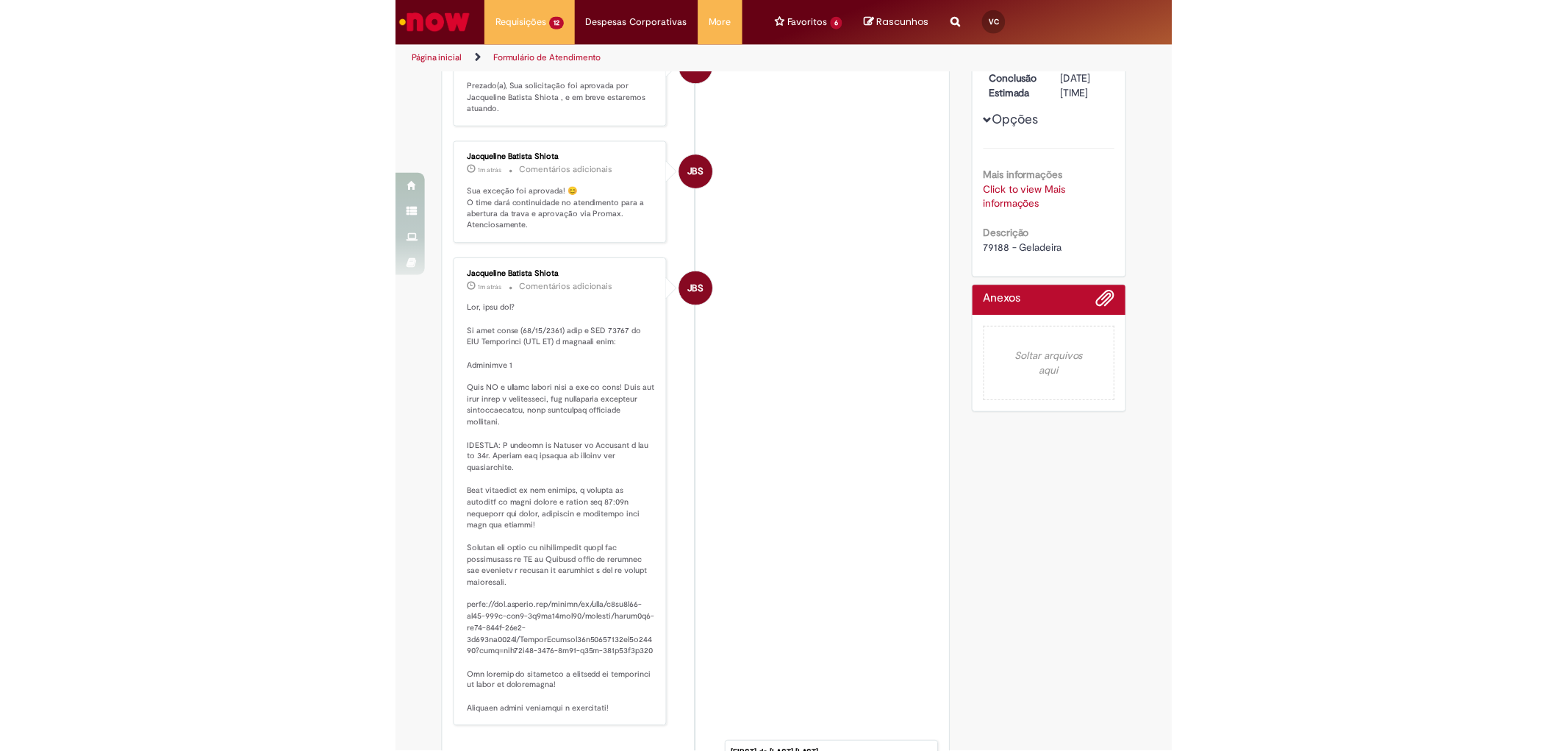 scroll, scrollTop: 0, scrollLeft: 0, axis: both 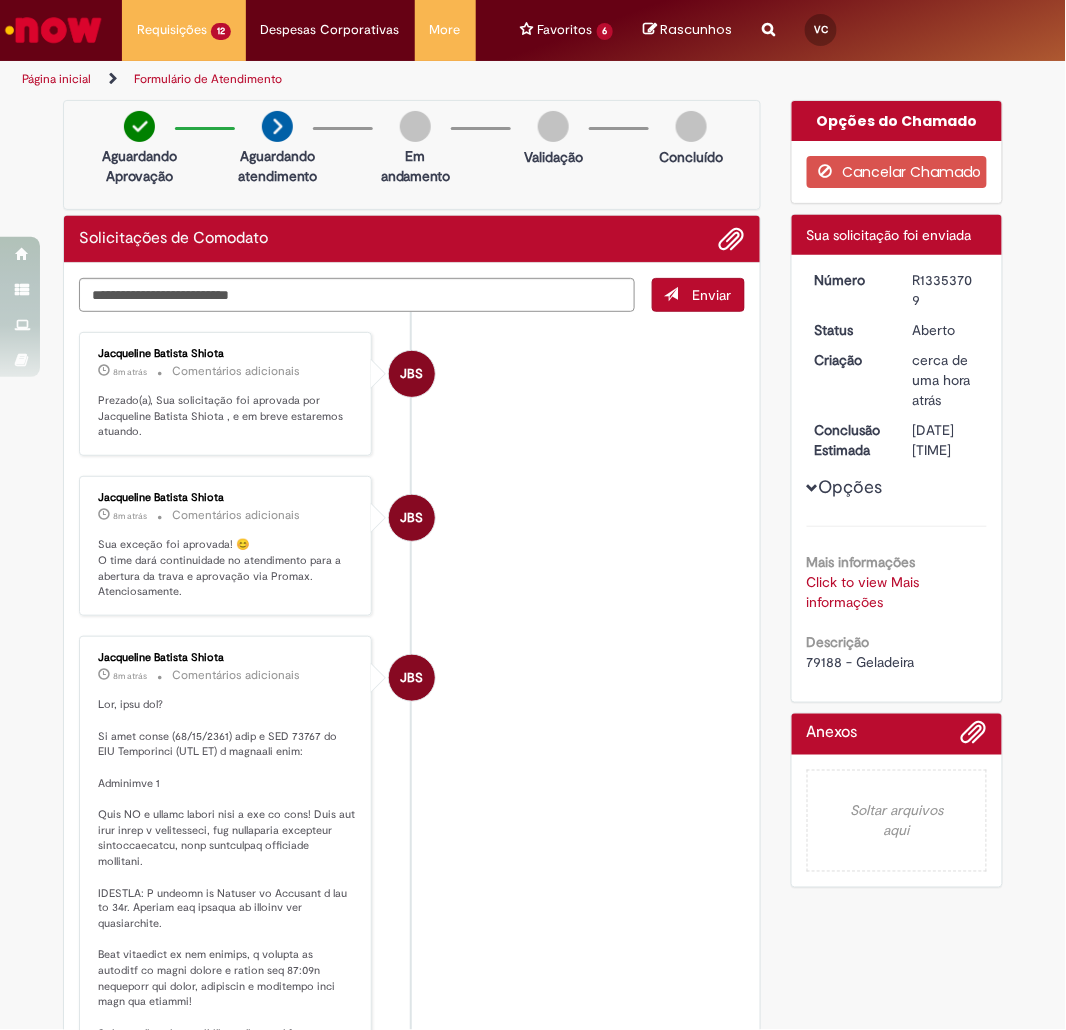 click on "79188 - Geladeira" at bounding box center [861, 662] 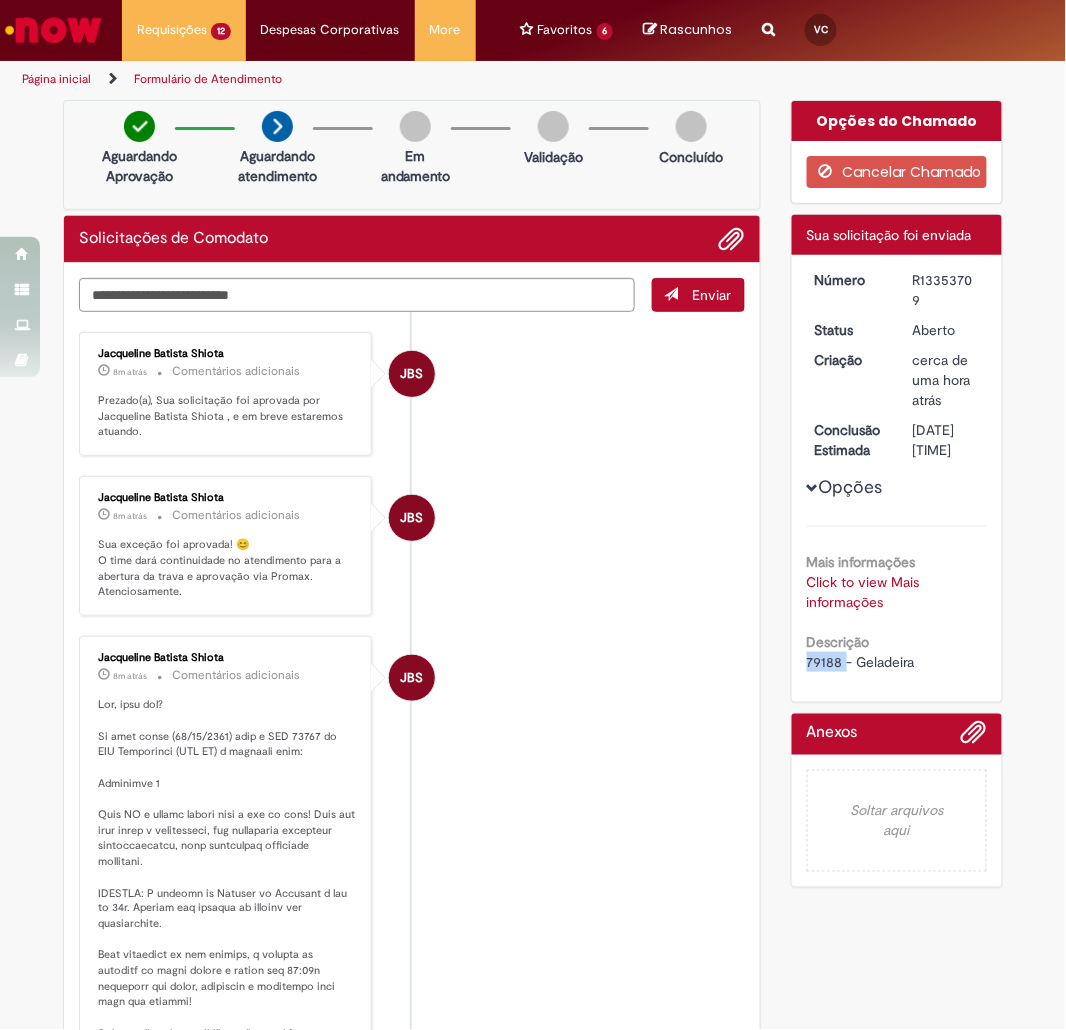 click on "79188 - Geladeira" at bounding box center [861, 662] 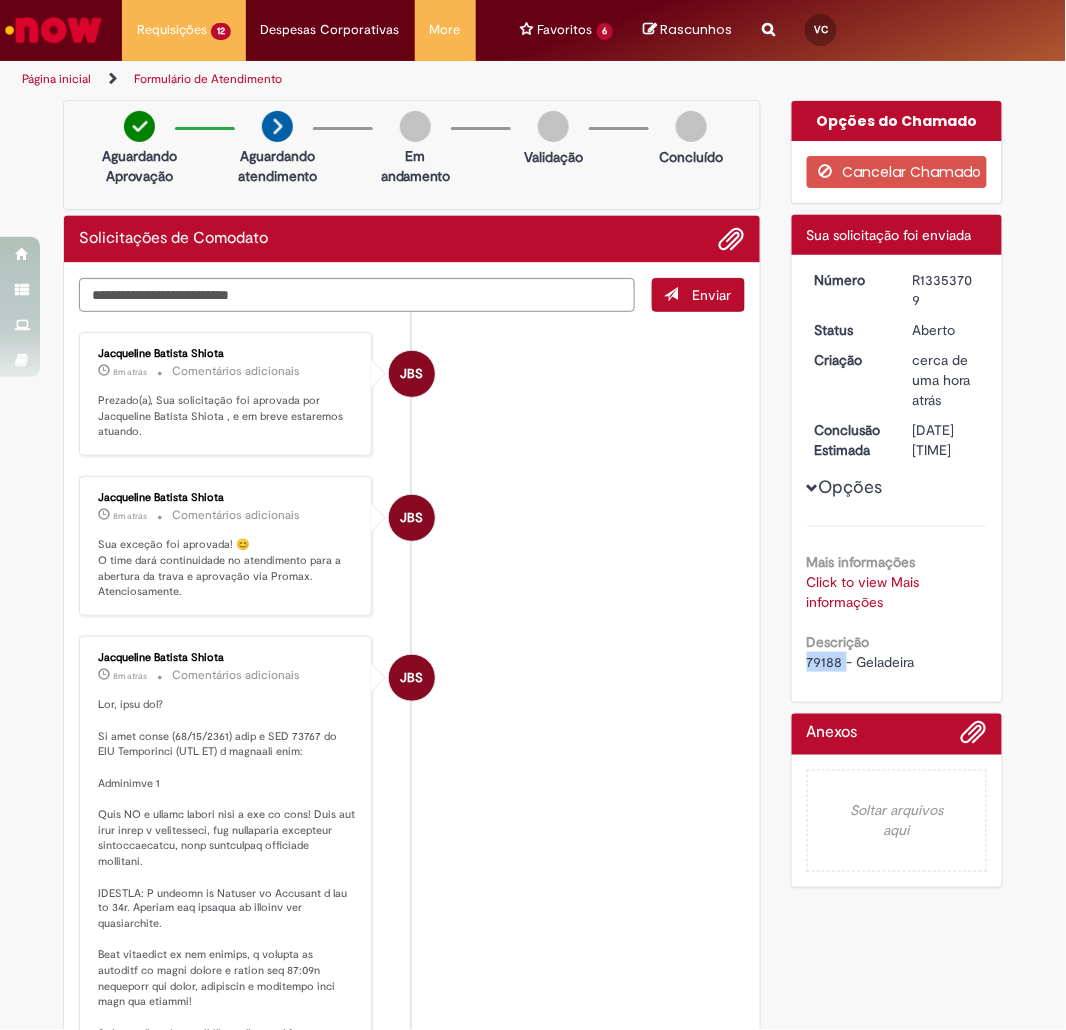 click on "79188 - Geladeira" at bounding box center [861, 662] 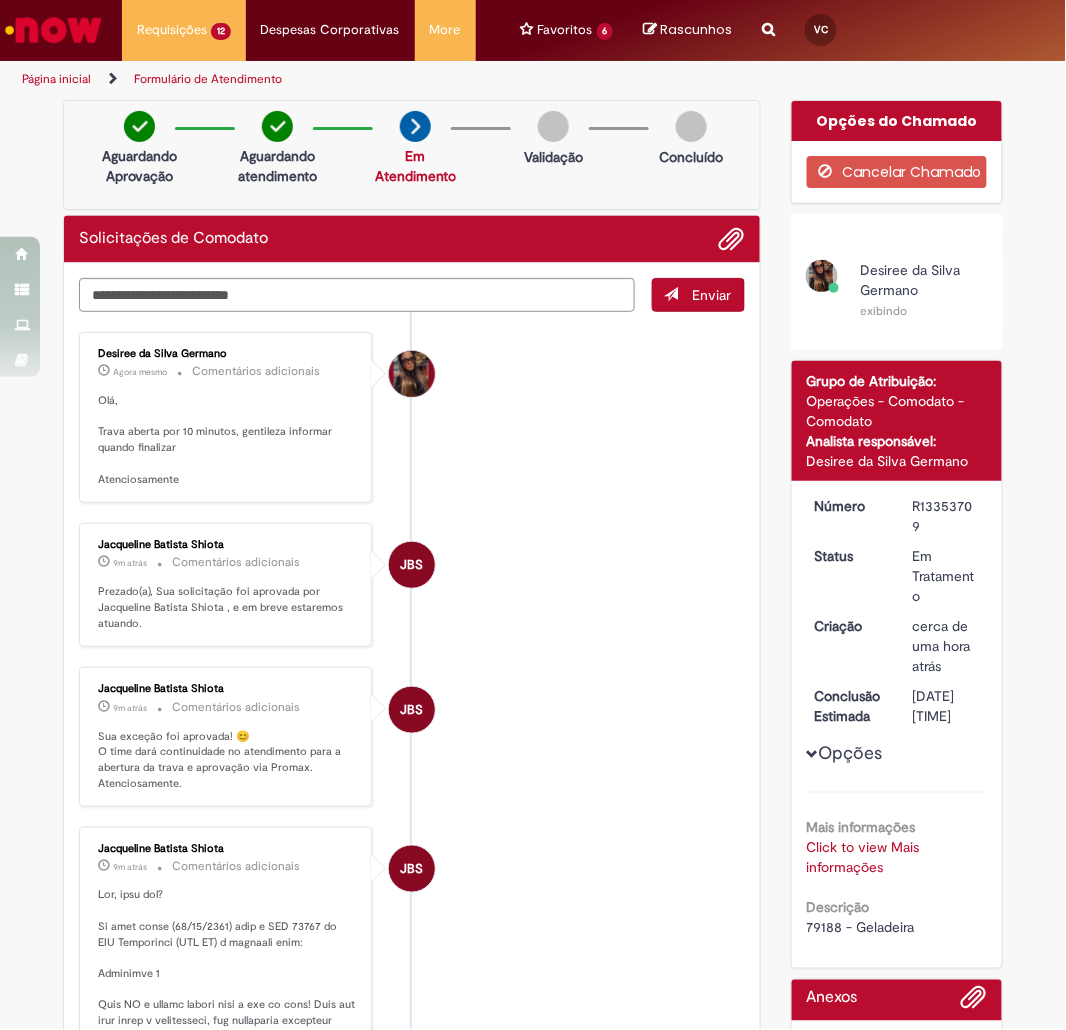 click on "[FIRST] [LAST] [LAST]
Agora mesmo Agora mesmo     Comentários adicionais
Olá,
Trava aberta por 10 minutos, gentileza informar quando finalizar
Atenciosamente" at bounding box center (412, 417) 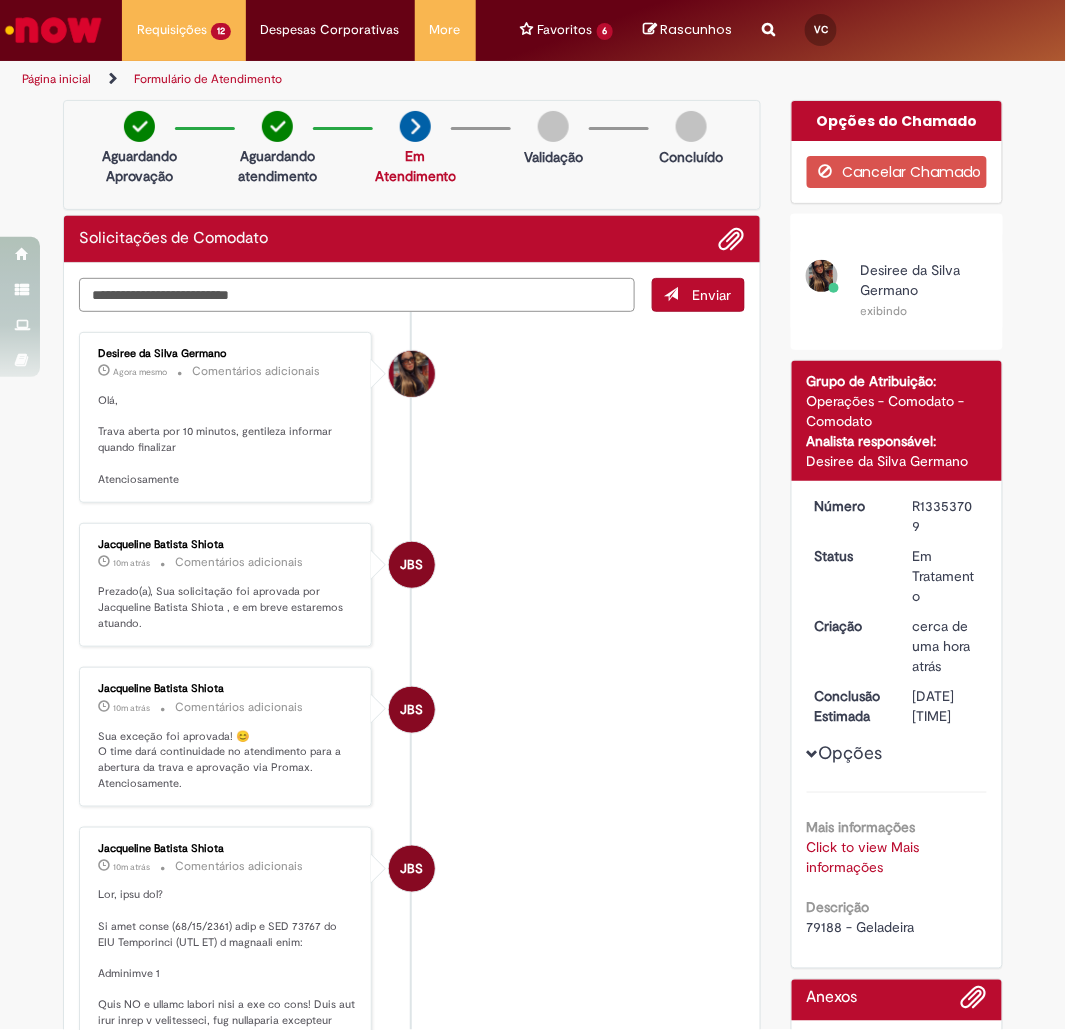 click at bounding box center (357, 295) 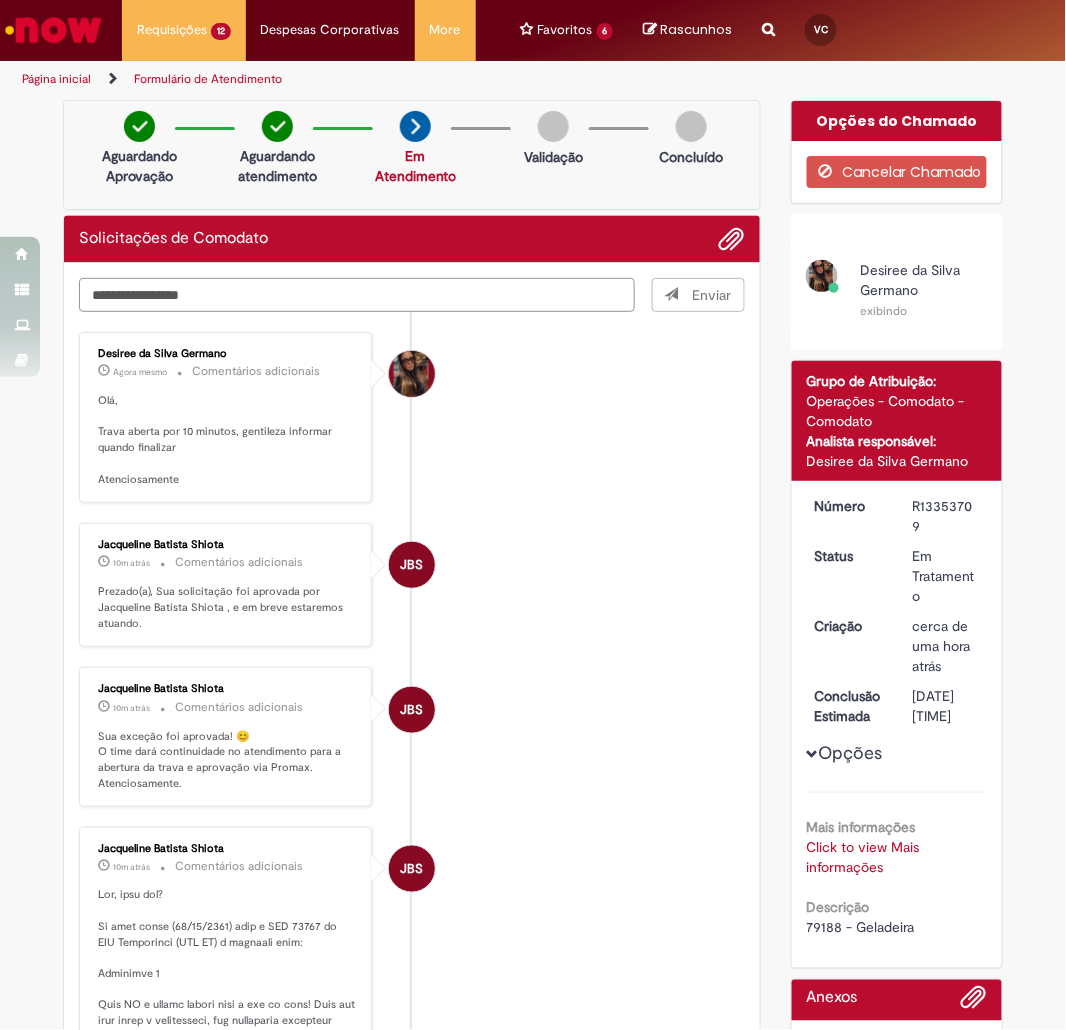 type on "**********" 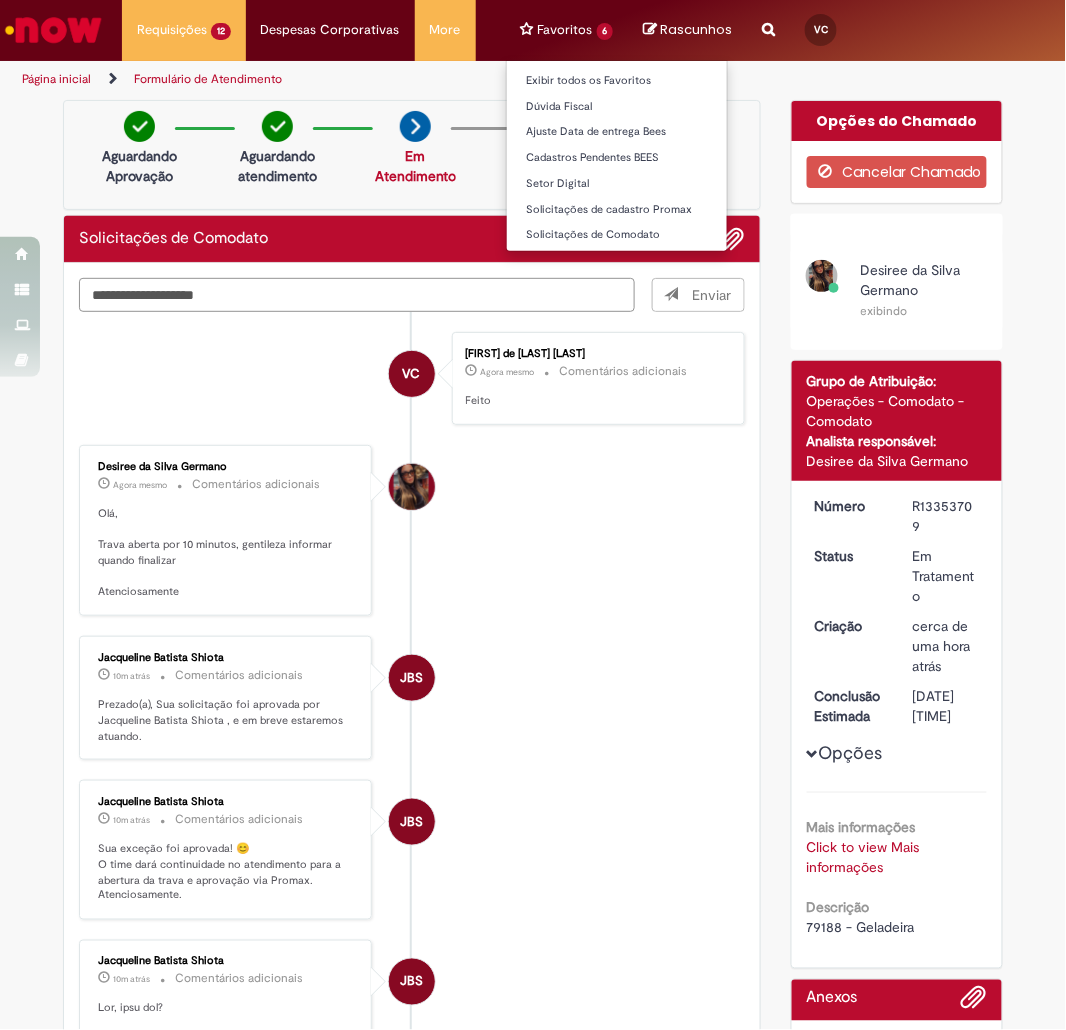 type on "**********" 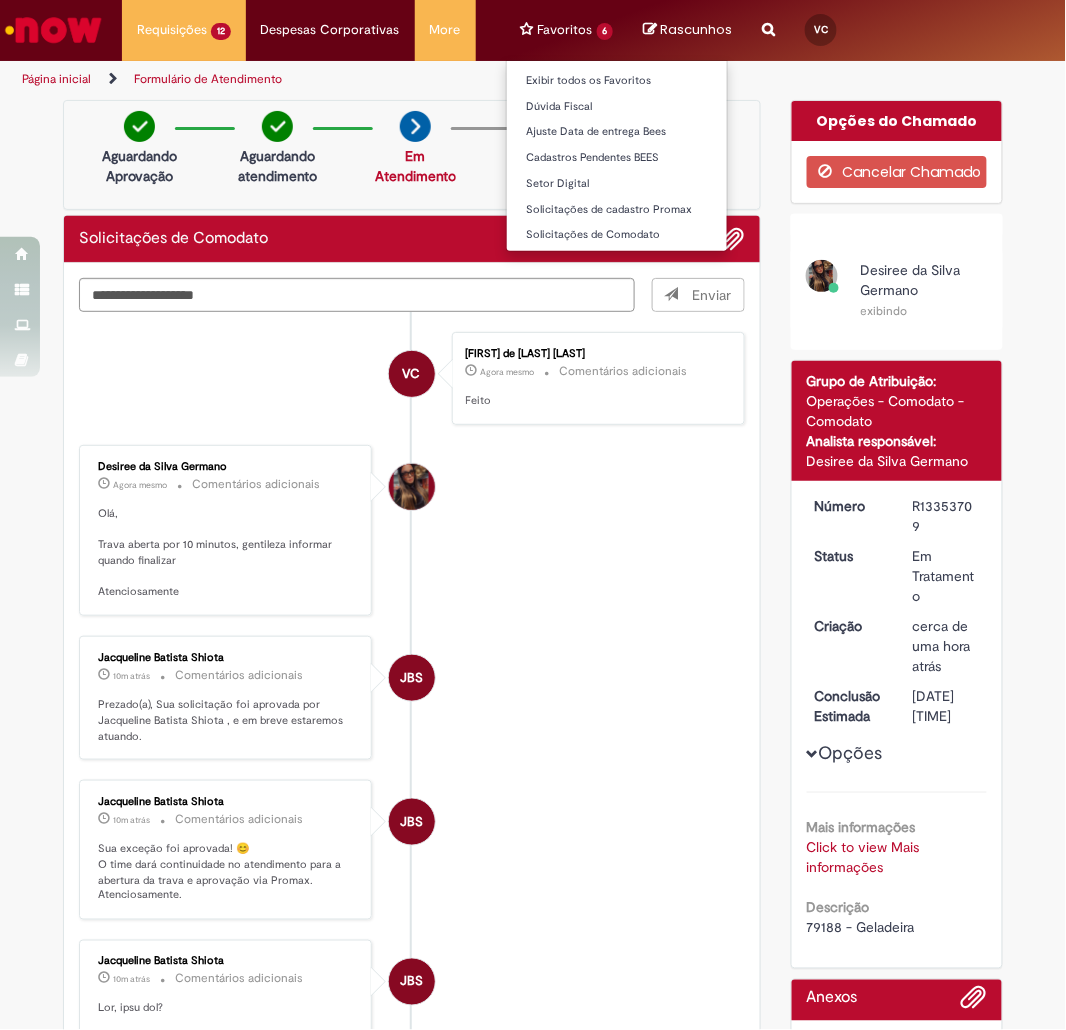 type 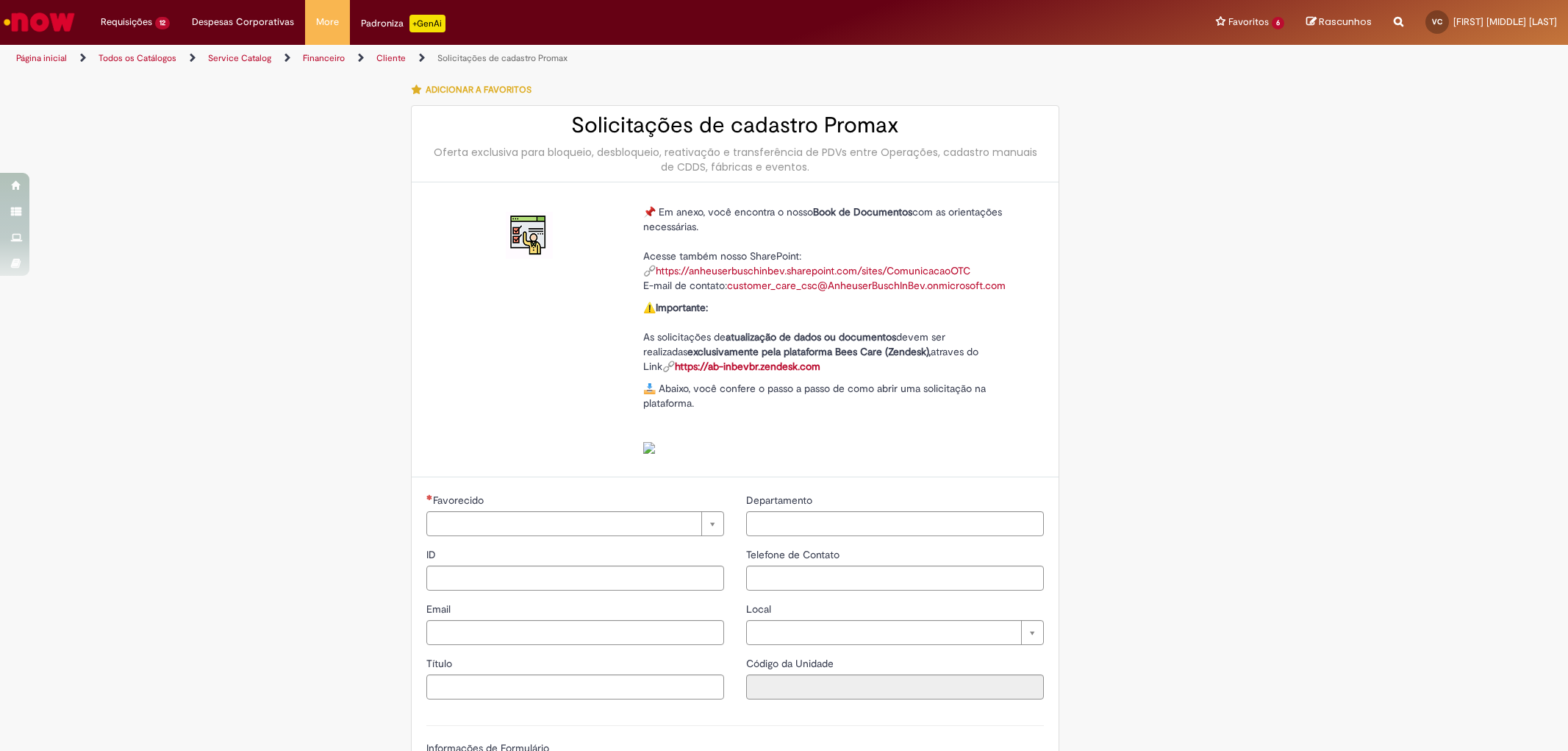 type on "**********" 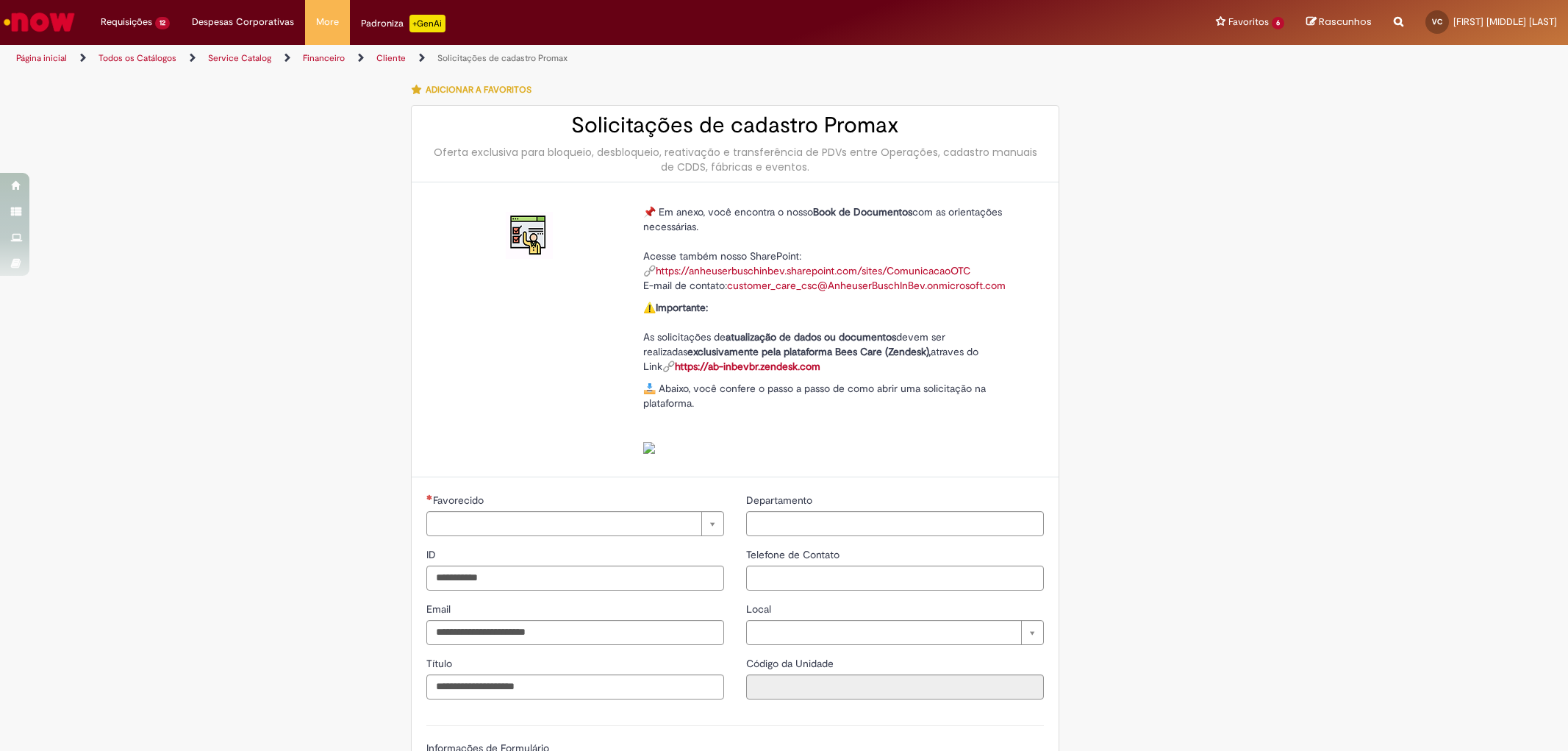 type on "**********" 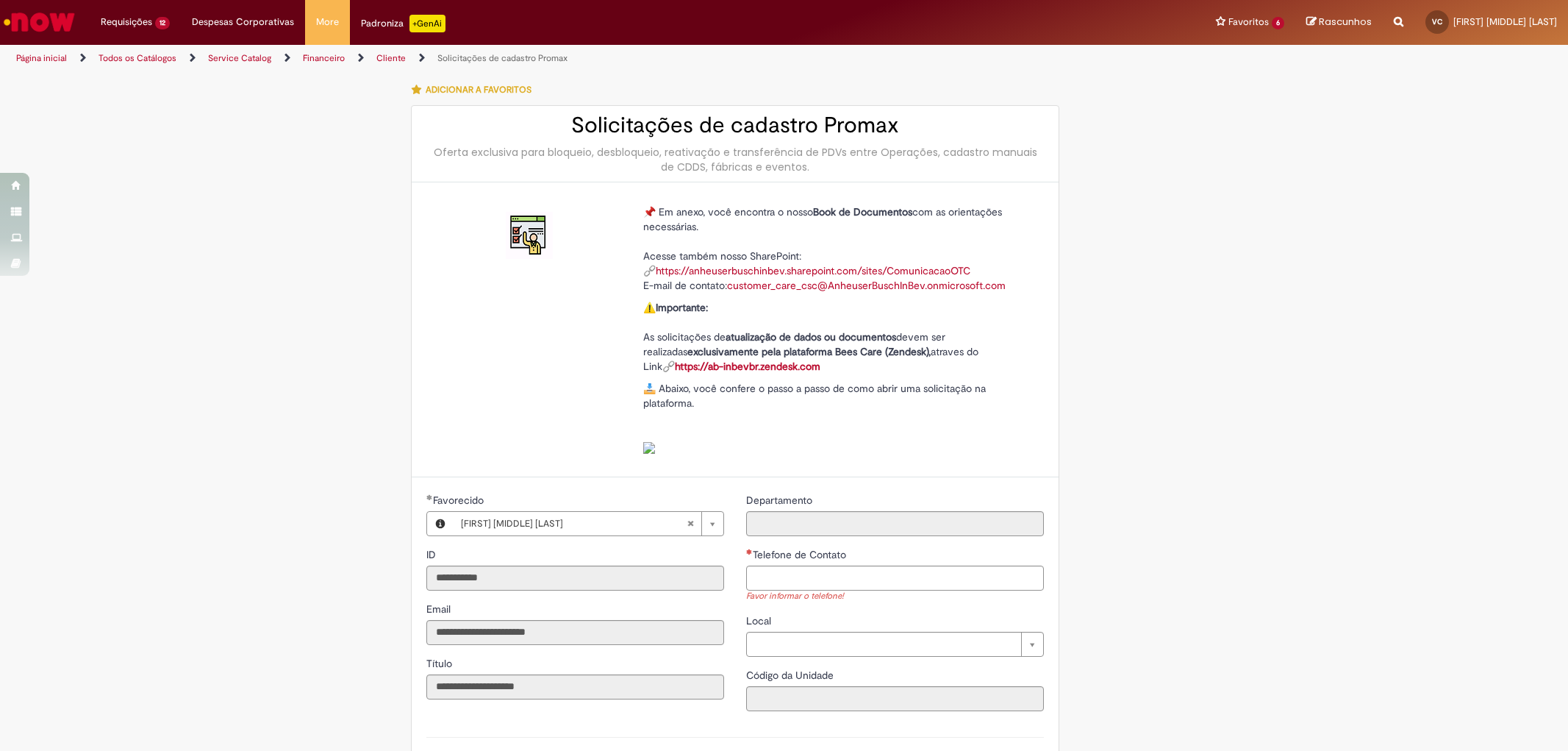 scroll, scrollTop: 0, scrollLeft: 0, axis: both 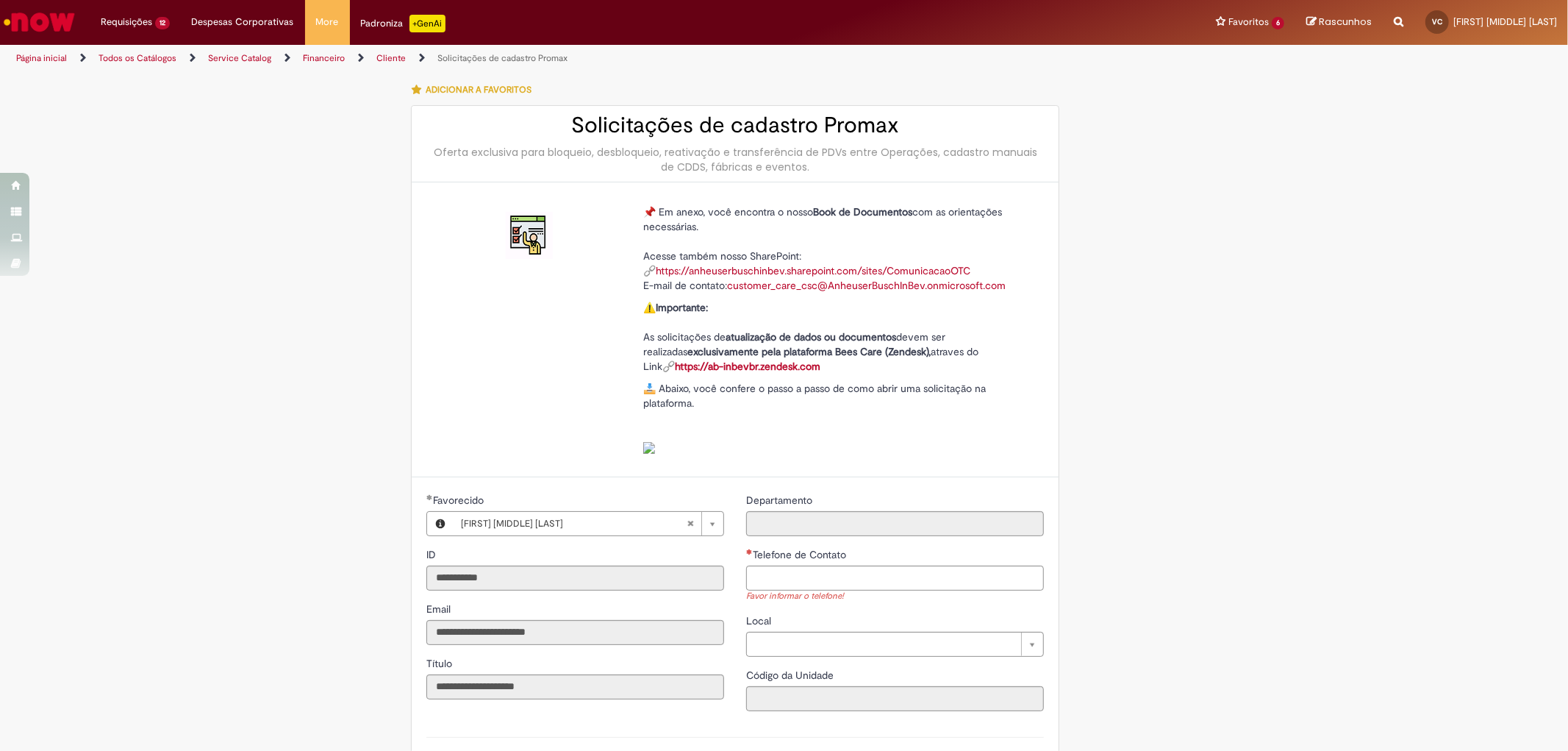click on "Telefone de Contato Favor informar o telefone!" at bounding box center (895, 575) 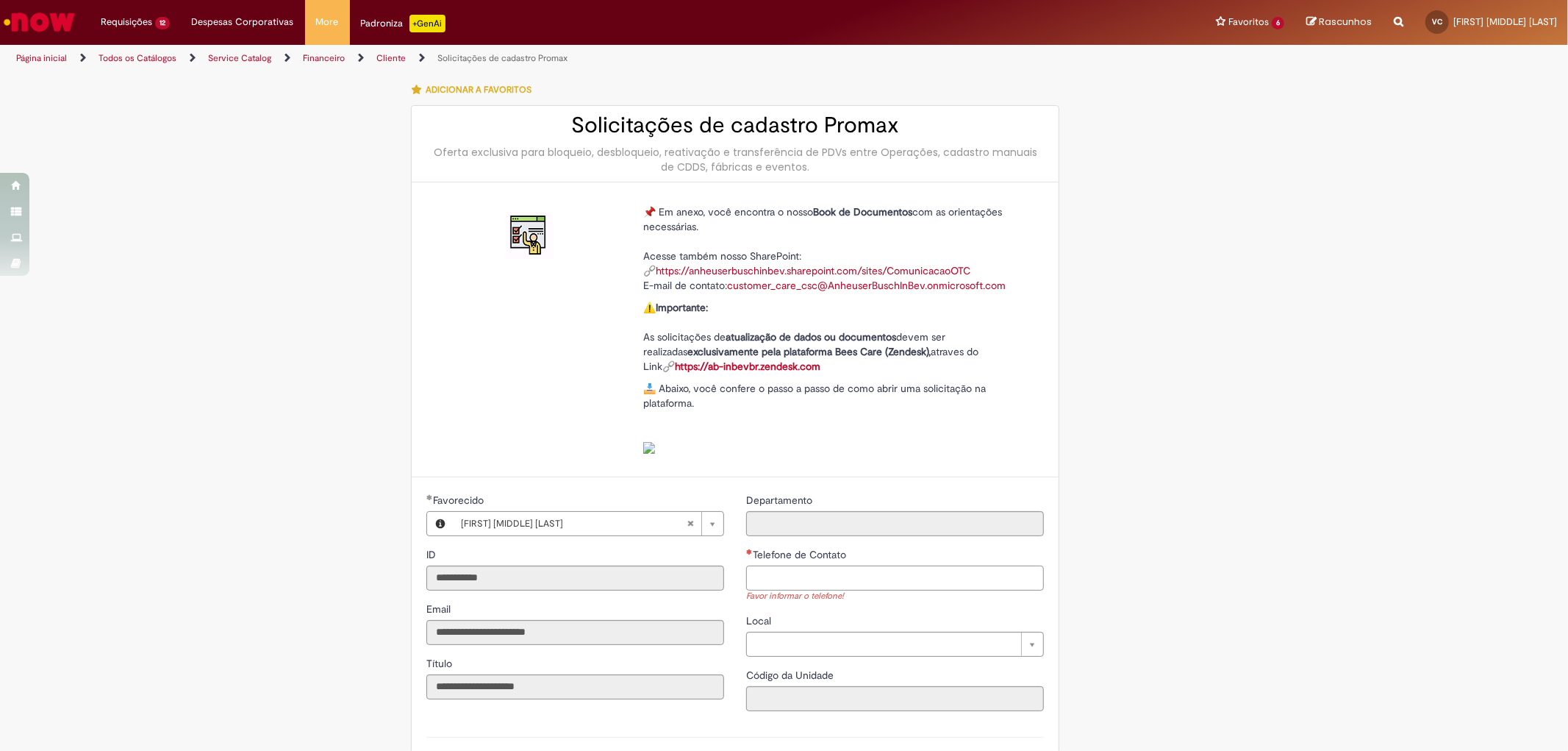 click on "Telefone de Contato" at bounding box center [895, 578] 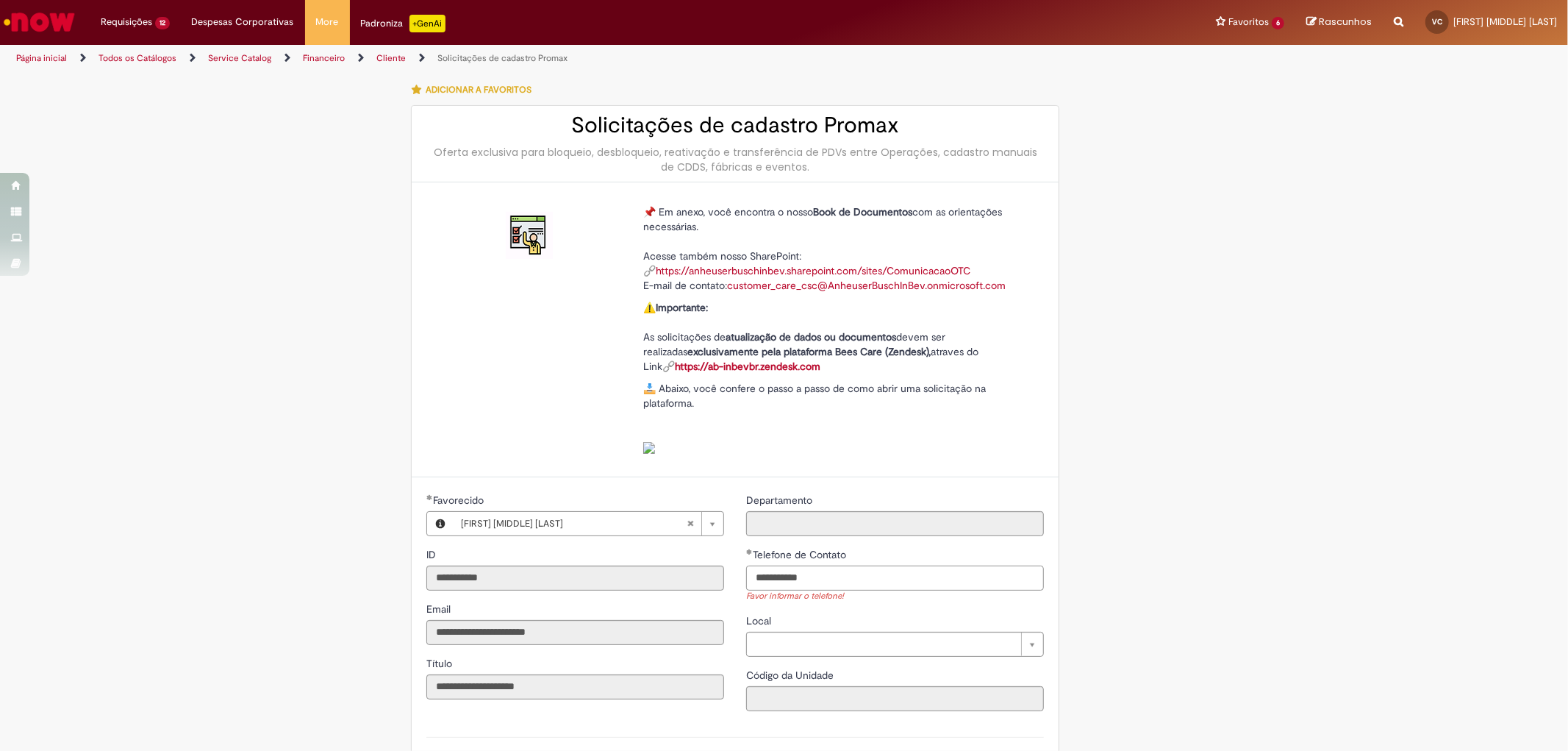 scroll, scrollTop: 408, scrollLeft: 0, axis: vertical 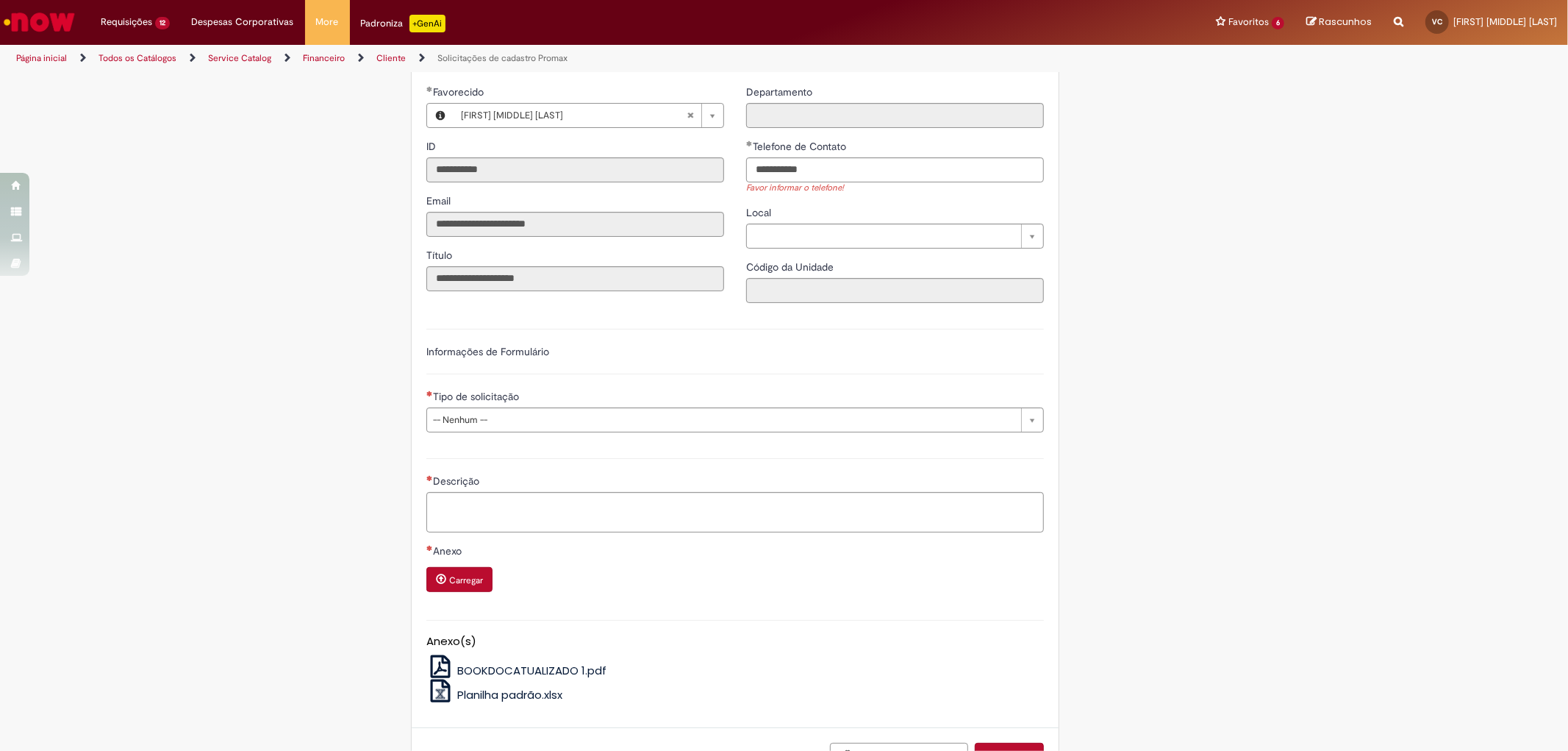type on "**********" 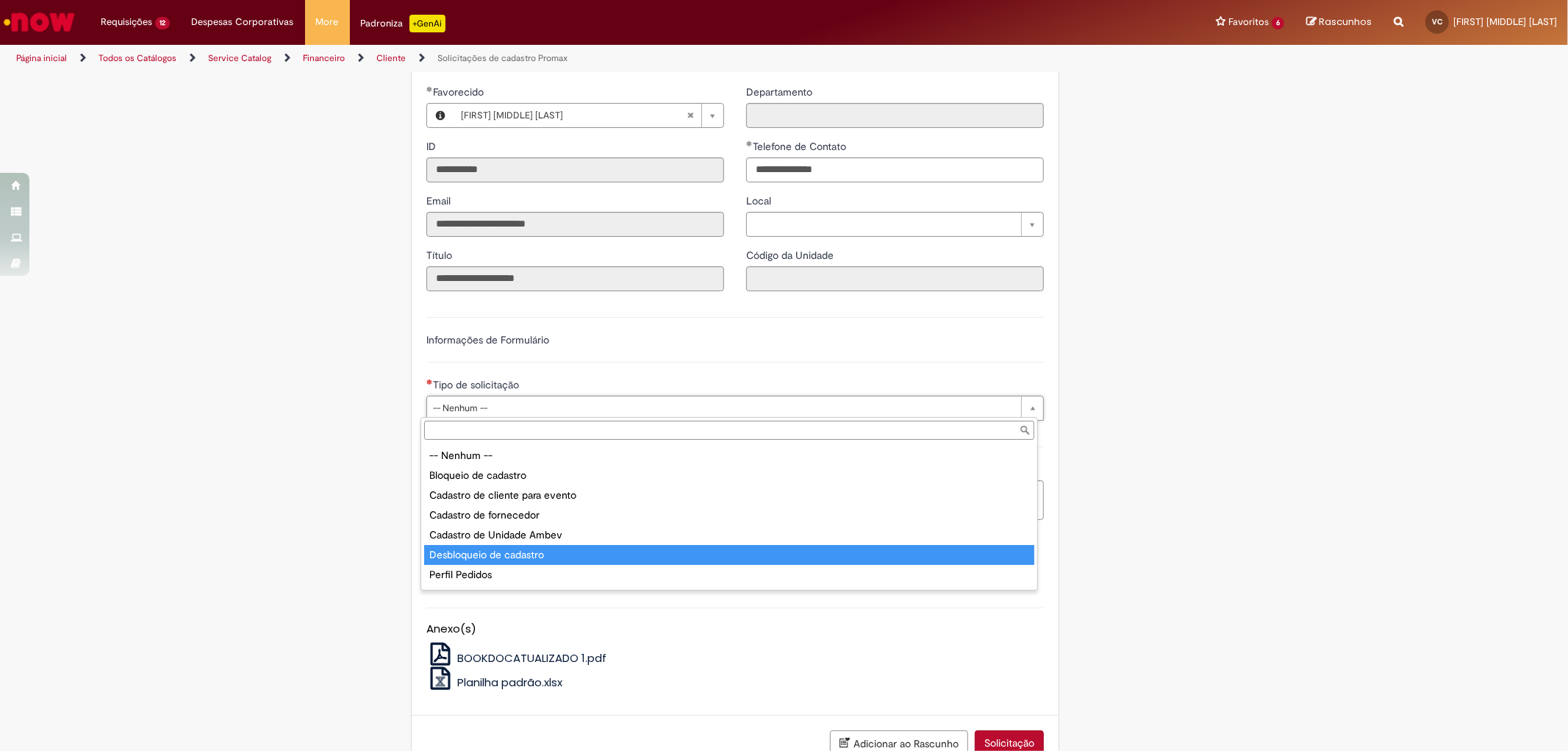 scroll, scrollTop: 57, scrollLeft: 0, axis: vertical 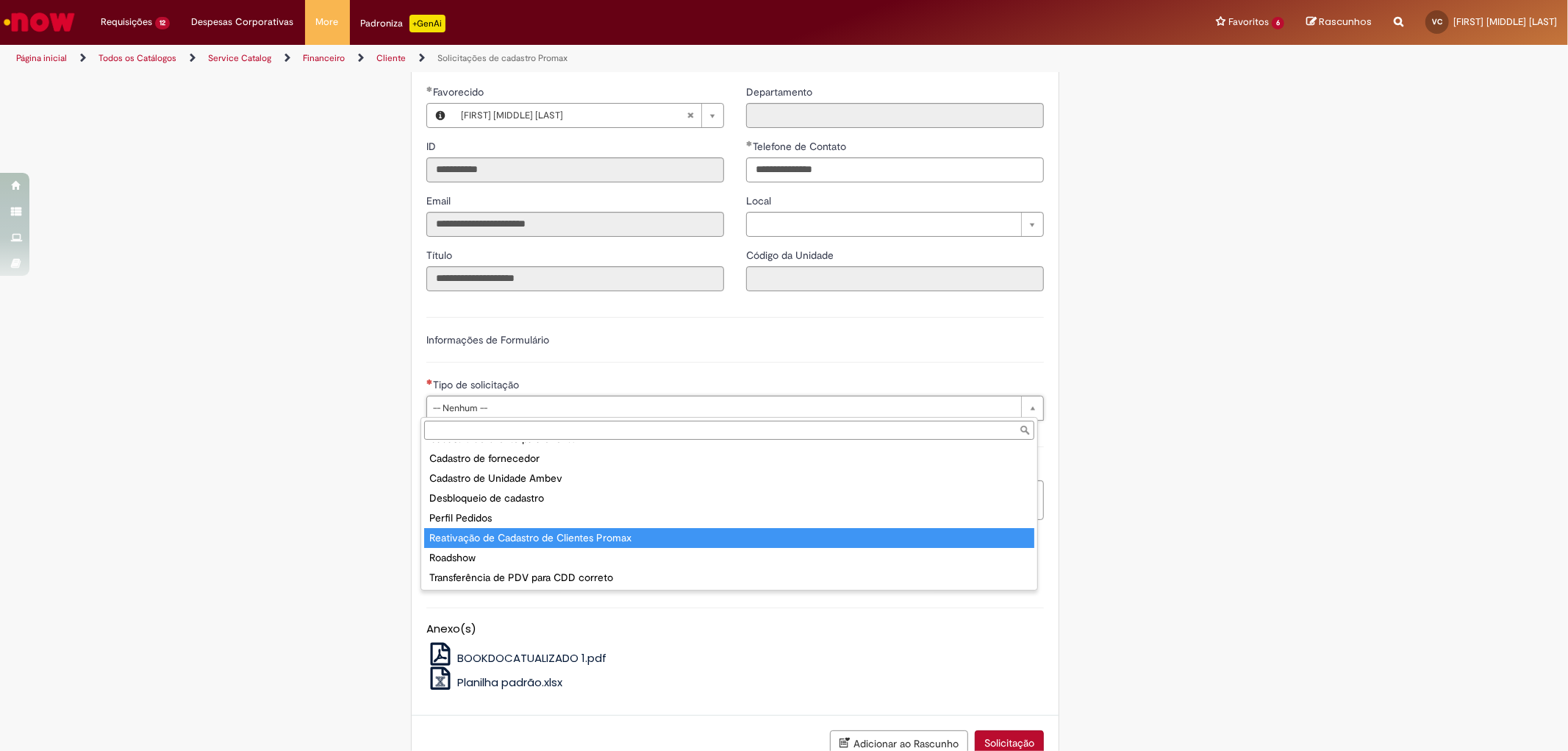 drag, startPoint x: 509, startPoint y: 526, endPoint x: 518, endPoint y: 542, distance: 18.35756 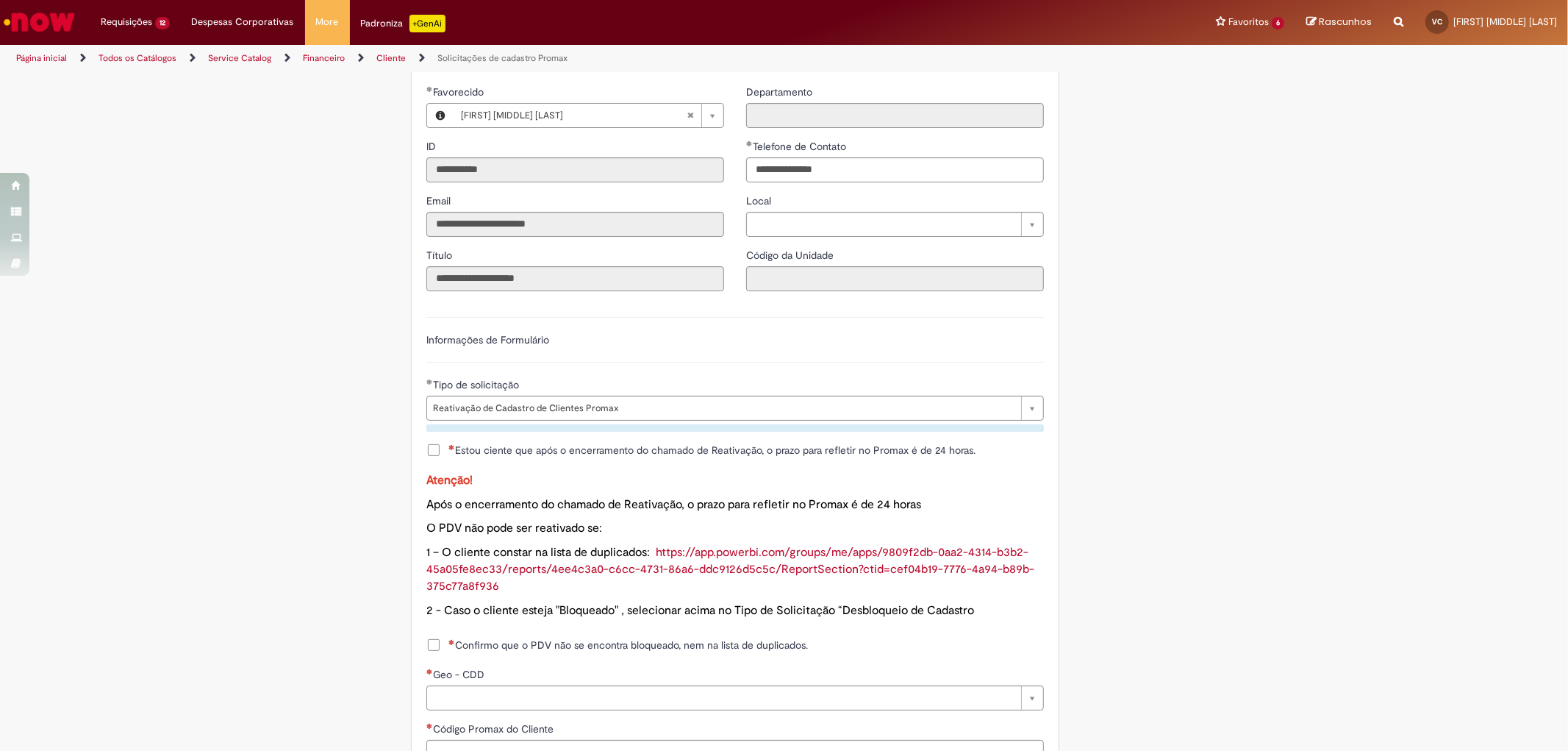 click on "Atenção!
Após o encerramento do chamado de Reativação, o prazo para refletir no Promax é de 24 horas
O PDV não pode ser reativado se:
1 – O cliente constar na lista de duplicados:    https://app.powerbi.com/groups/me/apps/9809f2db-0aa2-4314-b3b2-45a05fe8ec33/reports/4ee4c3a0-c6cc-4731-86a6-ddc9126d5c5c/ReportSection?ctid=cef04b19-7776-4a94-b89b-375c77a8f936
2 - Caso o cliente esteja "Bloqueado" , selecionar acima no Tipo de Solicitação “Desbloqueio de Cadastro" at bounding box center (735, 546) 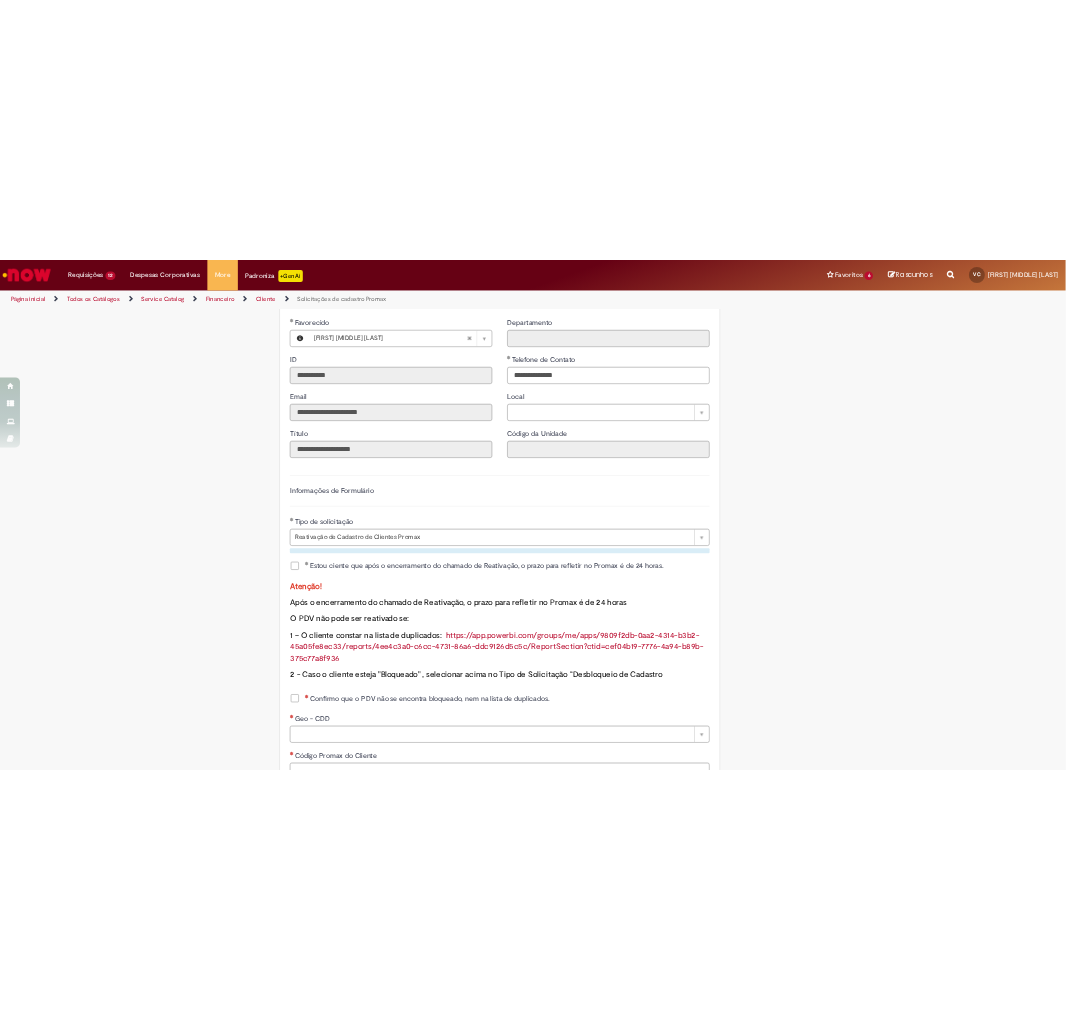 scroll, scrollTop: 888, scrollLeft: 0, axis: vertical 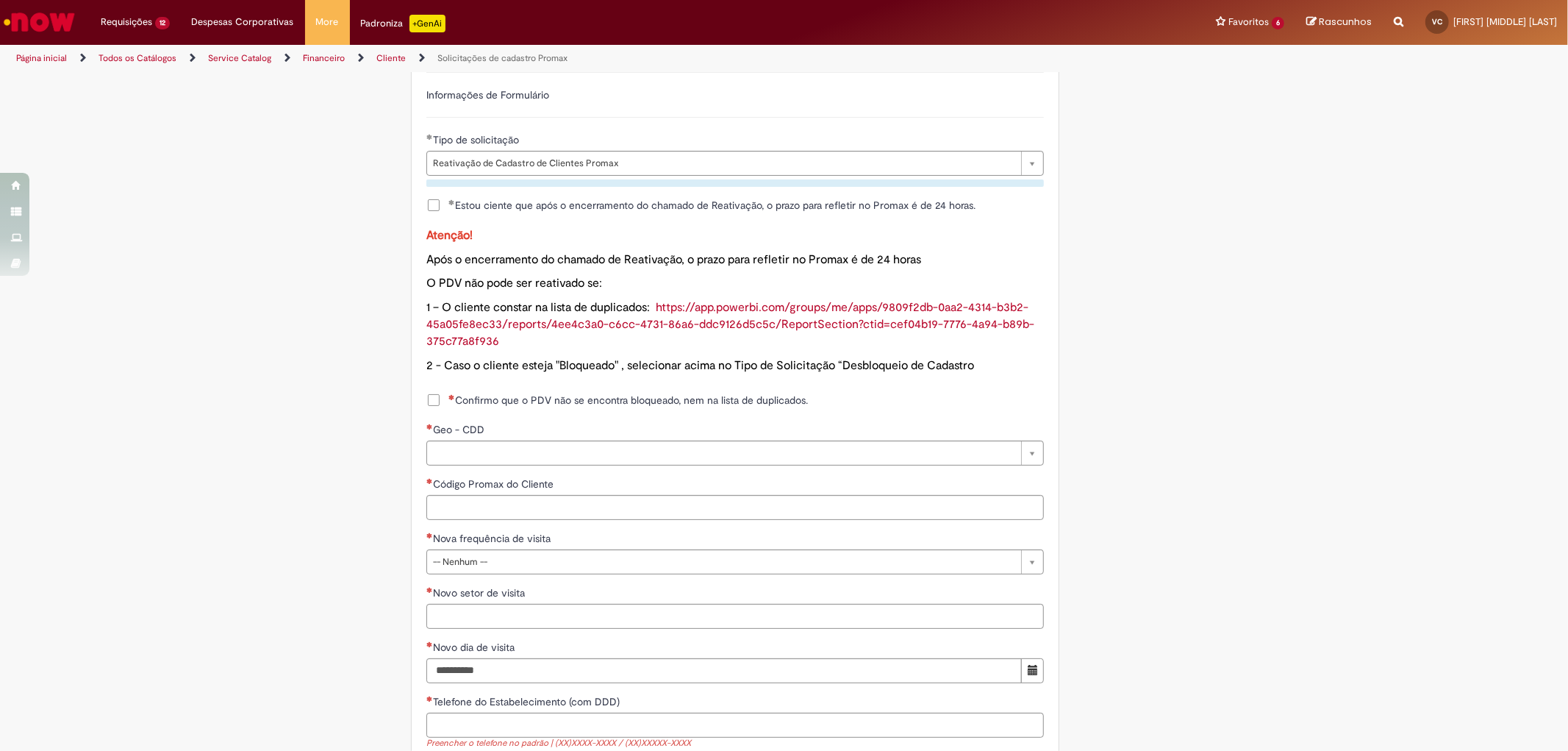 click on "Confirmo que o PDV não se encontra bloqueado, nem na lista de duplicados." at bounding box center [628, 400] 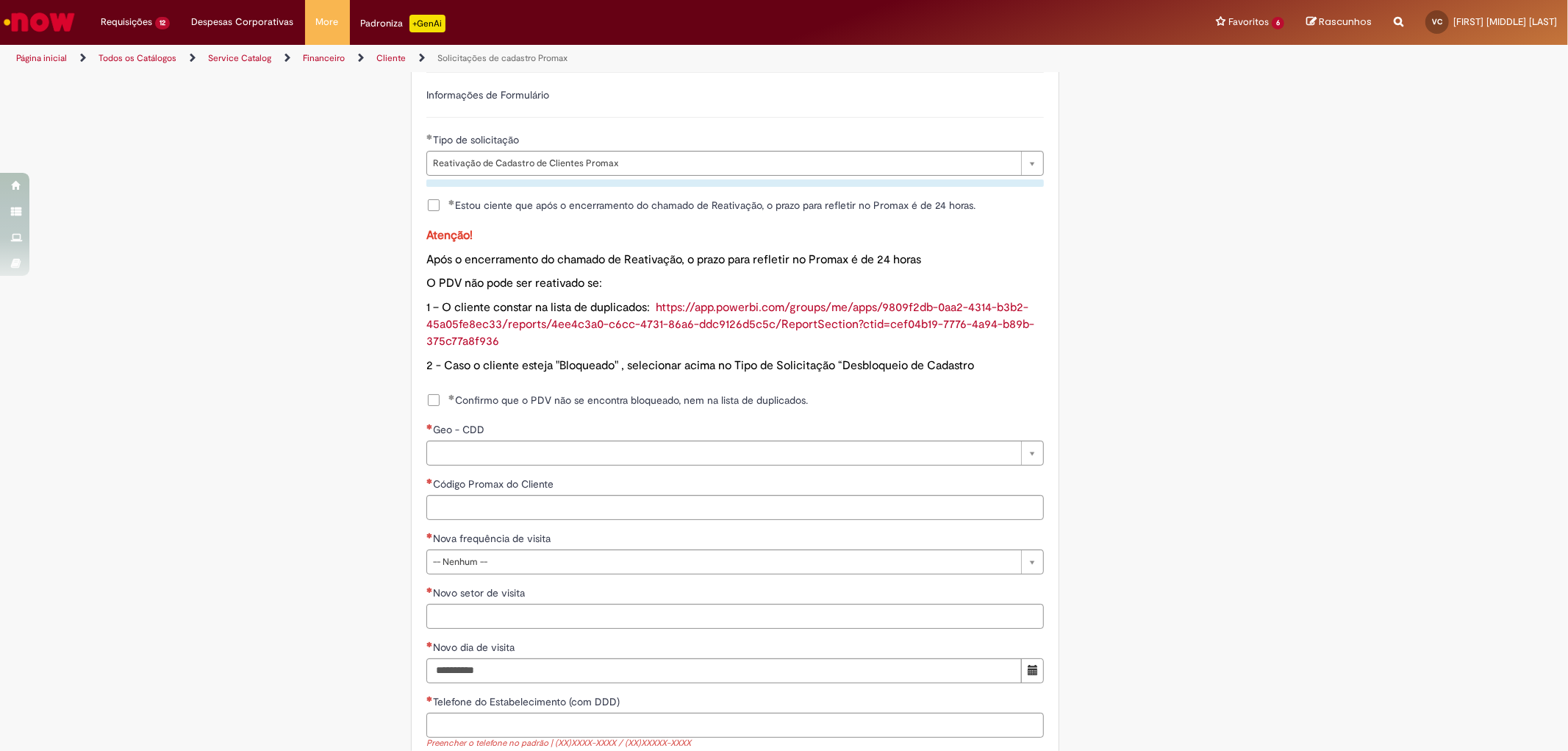 click on "Adicionar a Favoritos
Solicitações de cadastro Promax
Oferta exclusiva para bloqueio, desbloqueio, reativação e transferência de PDVs entre Operações, cadastro manuais de CDDS, fábricas e eventos.
📌 Em anexo, você encontra o nosso  Book de Documentos  com as orientações necessárias. Acesse também nosso SharePoint: 🔗  https://anheuserbuschinbev.sharepoint.com/sites/ComunicacaoOTC E-mail de contato:   customer_care_csc@AnheuserBuschInBev.onmicrosoft.com
⚠️  Importante: As solicitações de  atualização de dados ou documentos  devem ser realizadas  exclusivamente pela plataforma Bees Care (Zendesk),  atraves do Link 🔗  https://ab-inbevbr.zendesk.com
📥 Abaixo, você confere o passo a passo de como abrir uma solicitação na plataforma.
SAP Interim Country Code ** Favorecido" at bounding box center (784, 268) 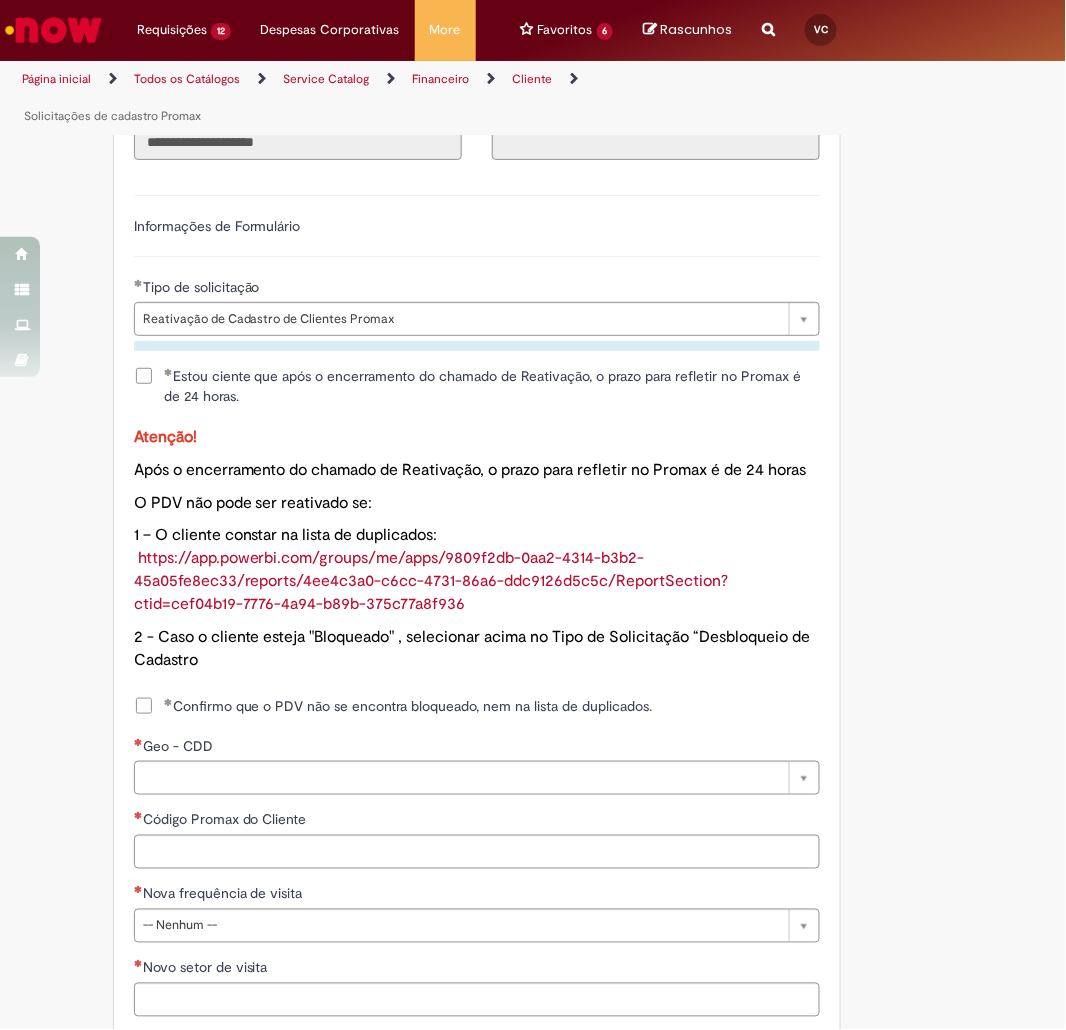 scroll, scrollTop: 1222, scrollLeft: 0, axis: vertical 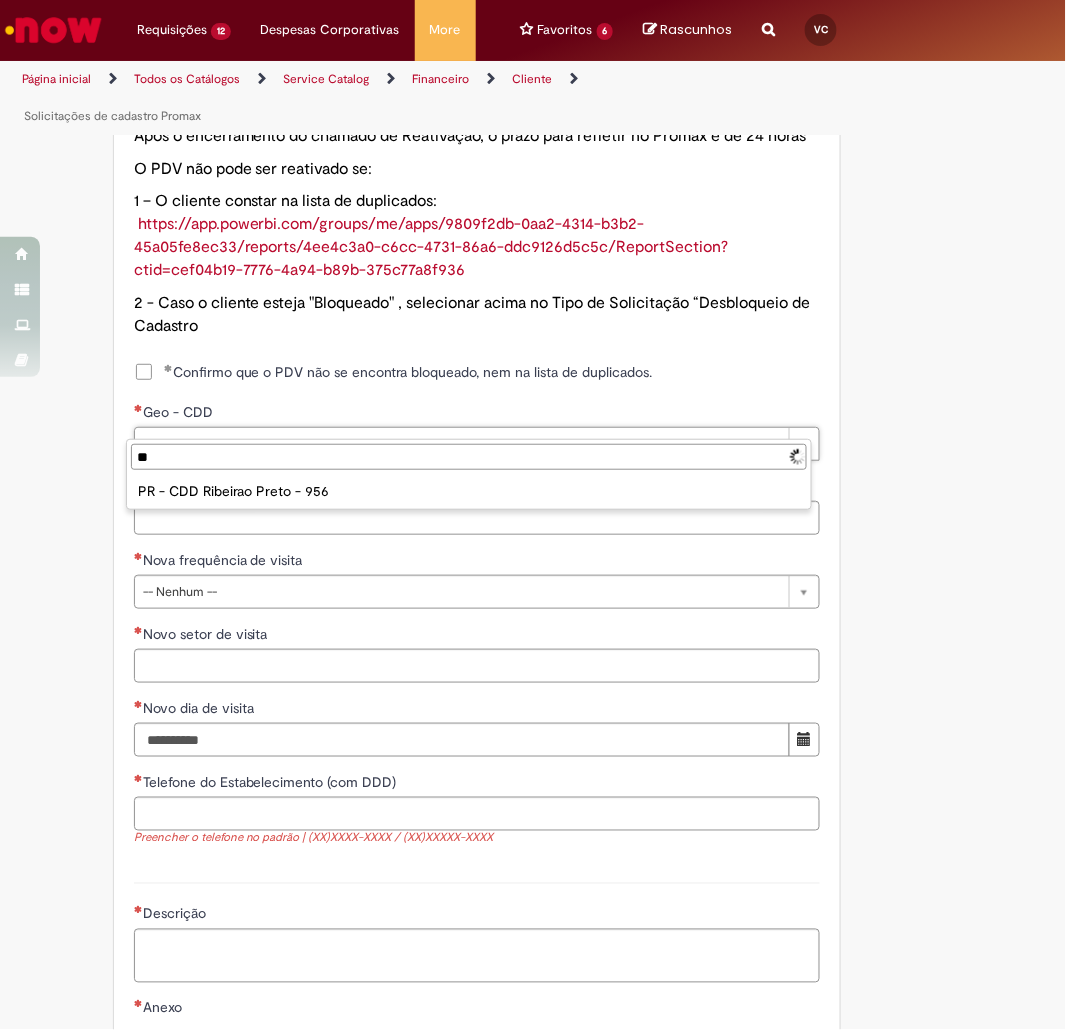 type on "*" 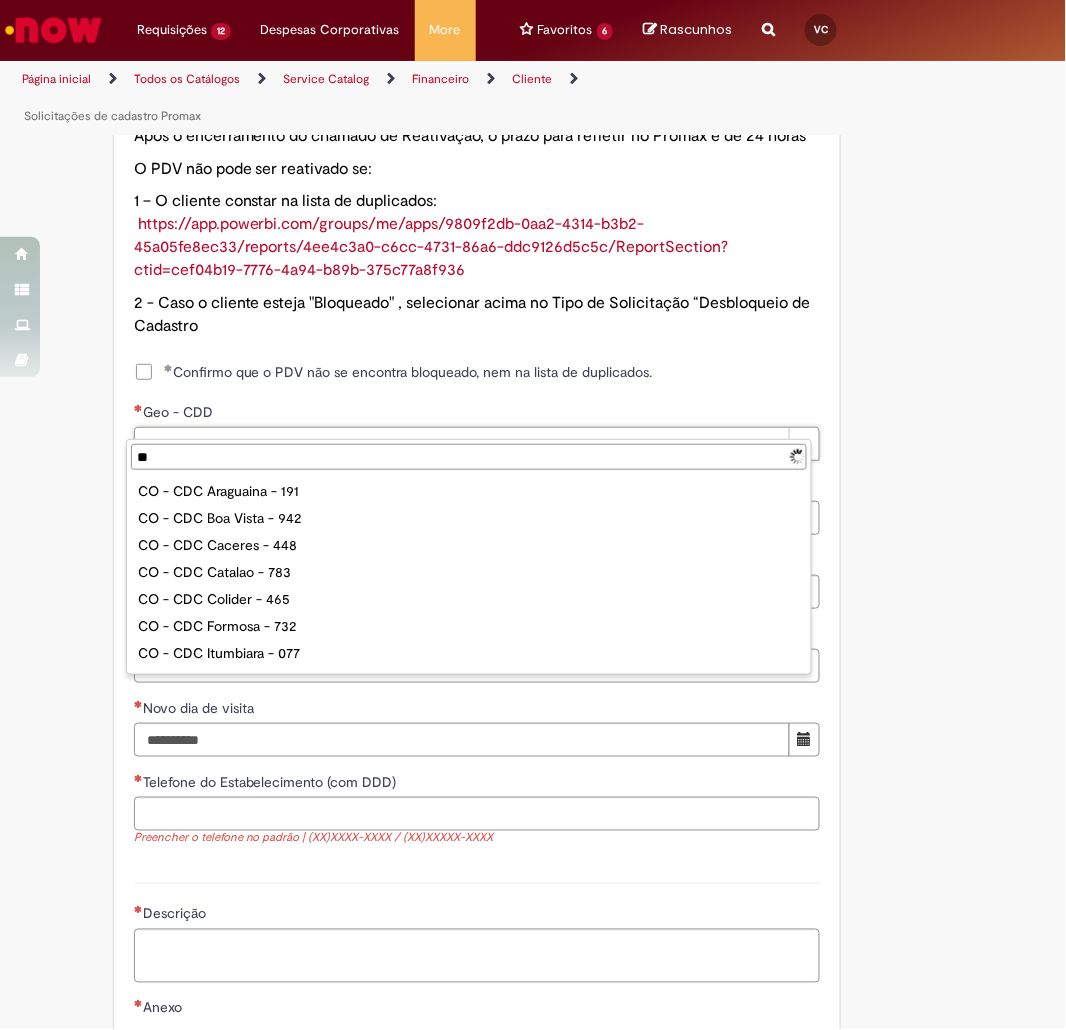 type on "***" 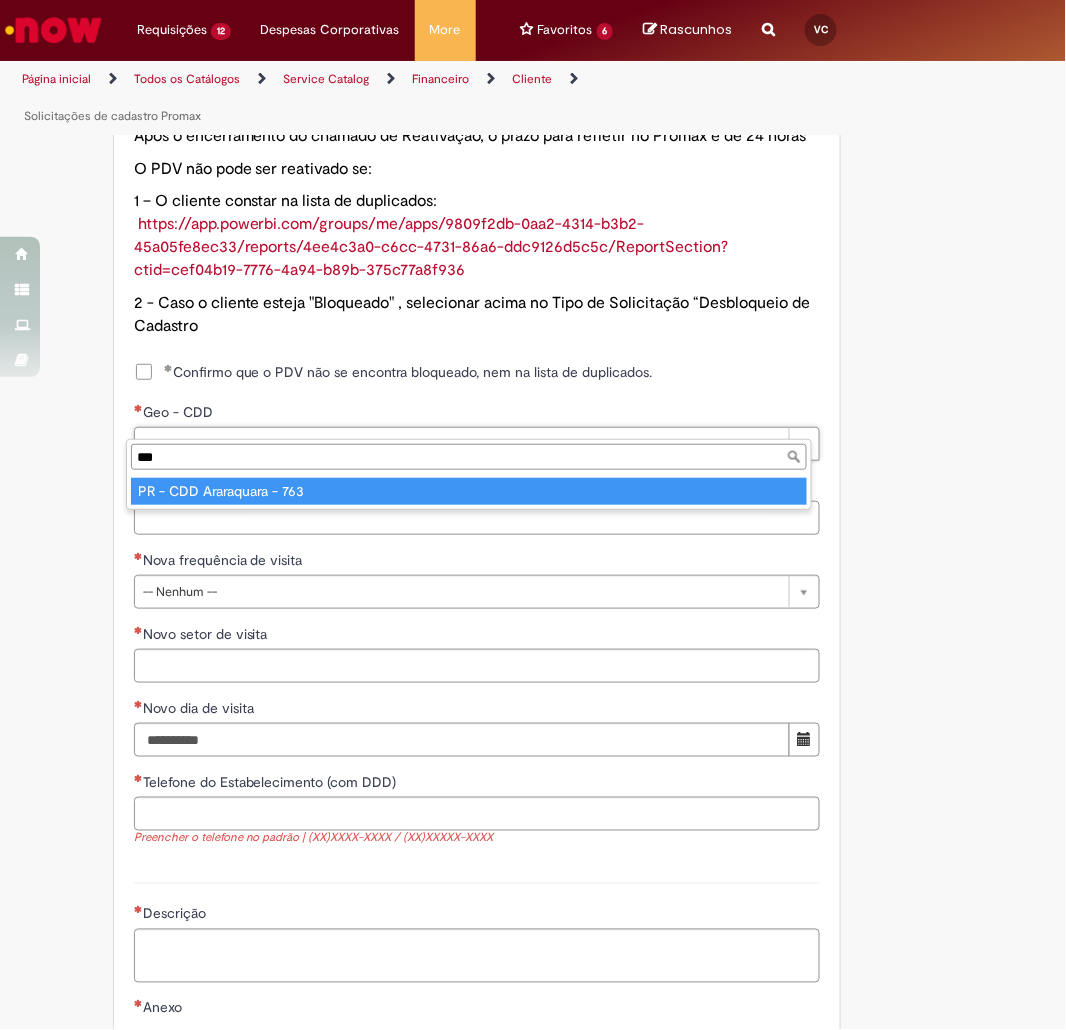 type on "**********" 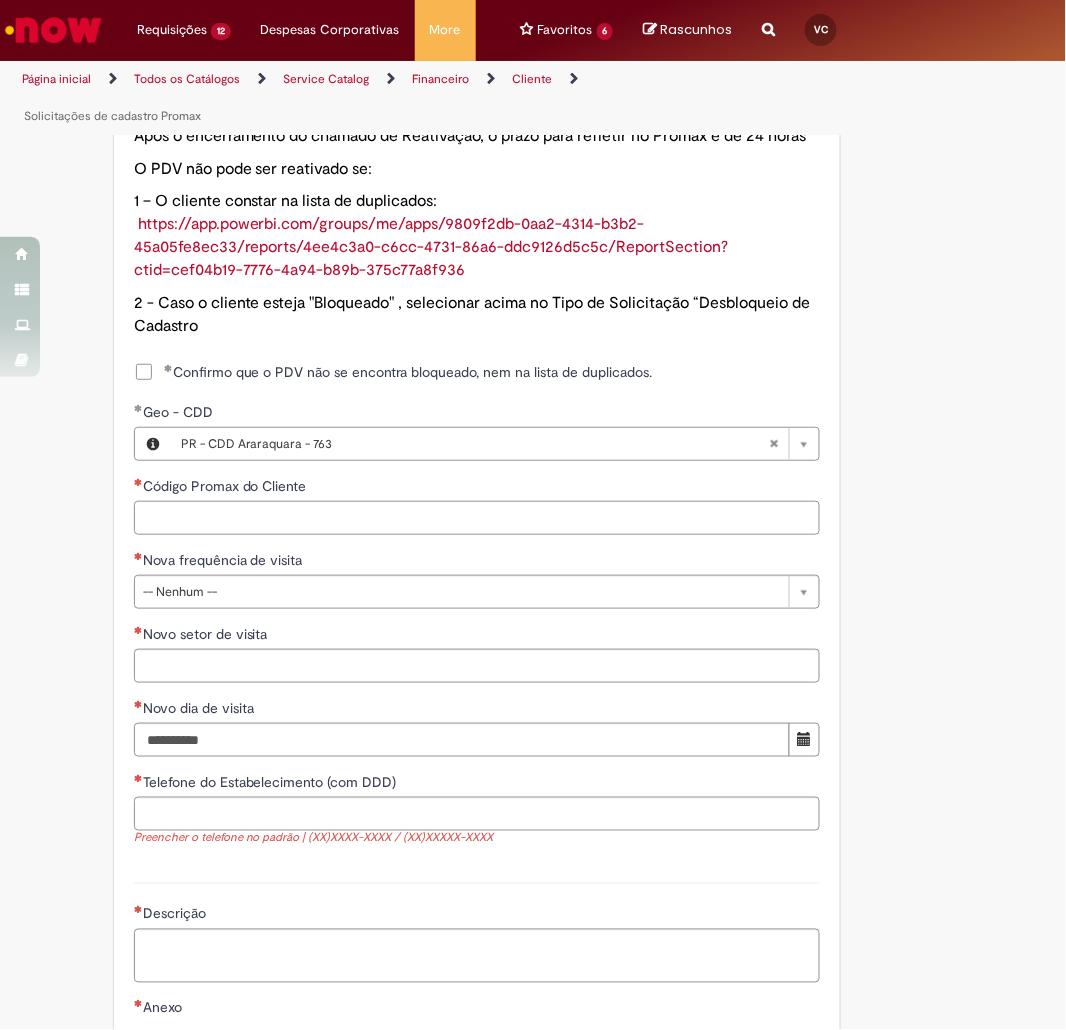 paste on "*****" 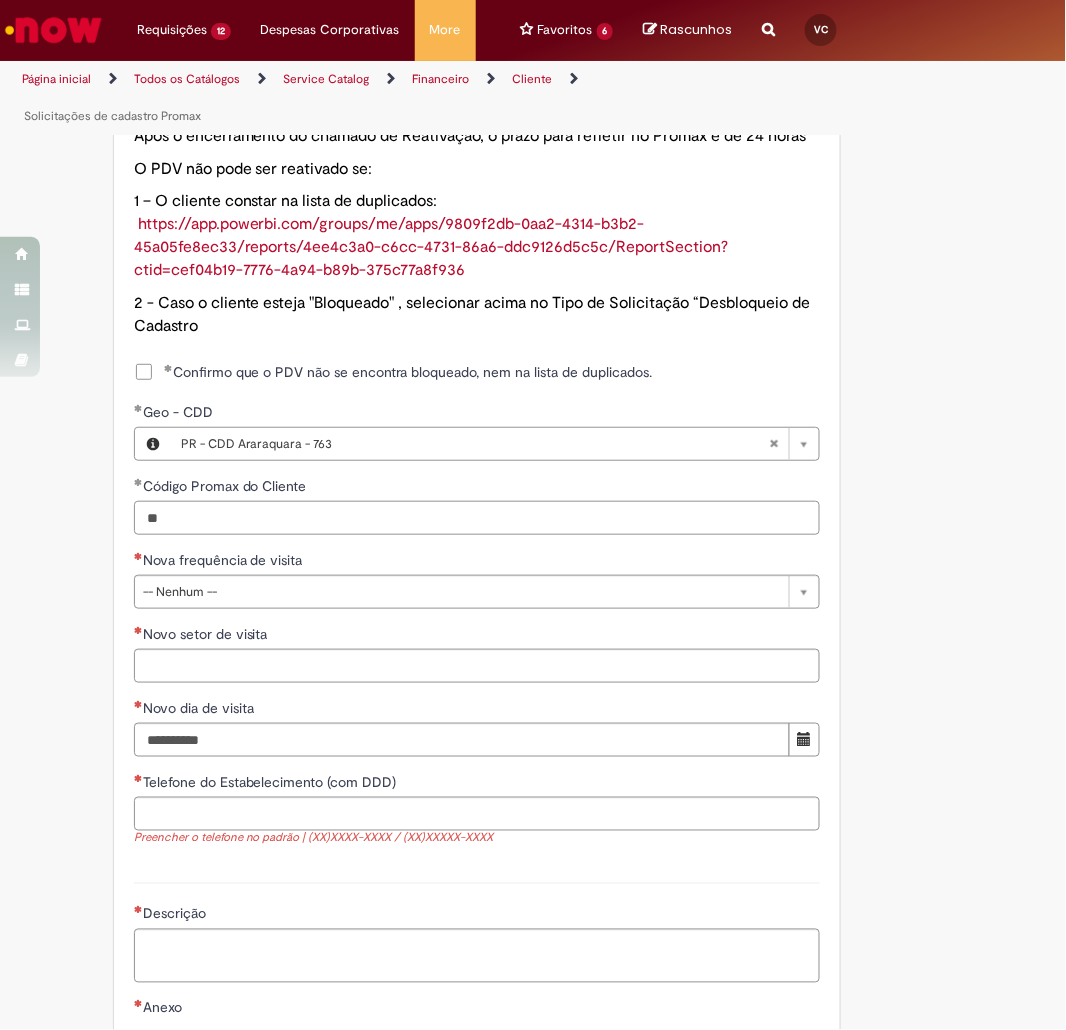 type on "*" 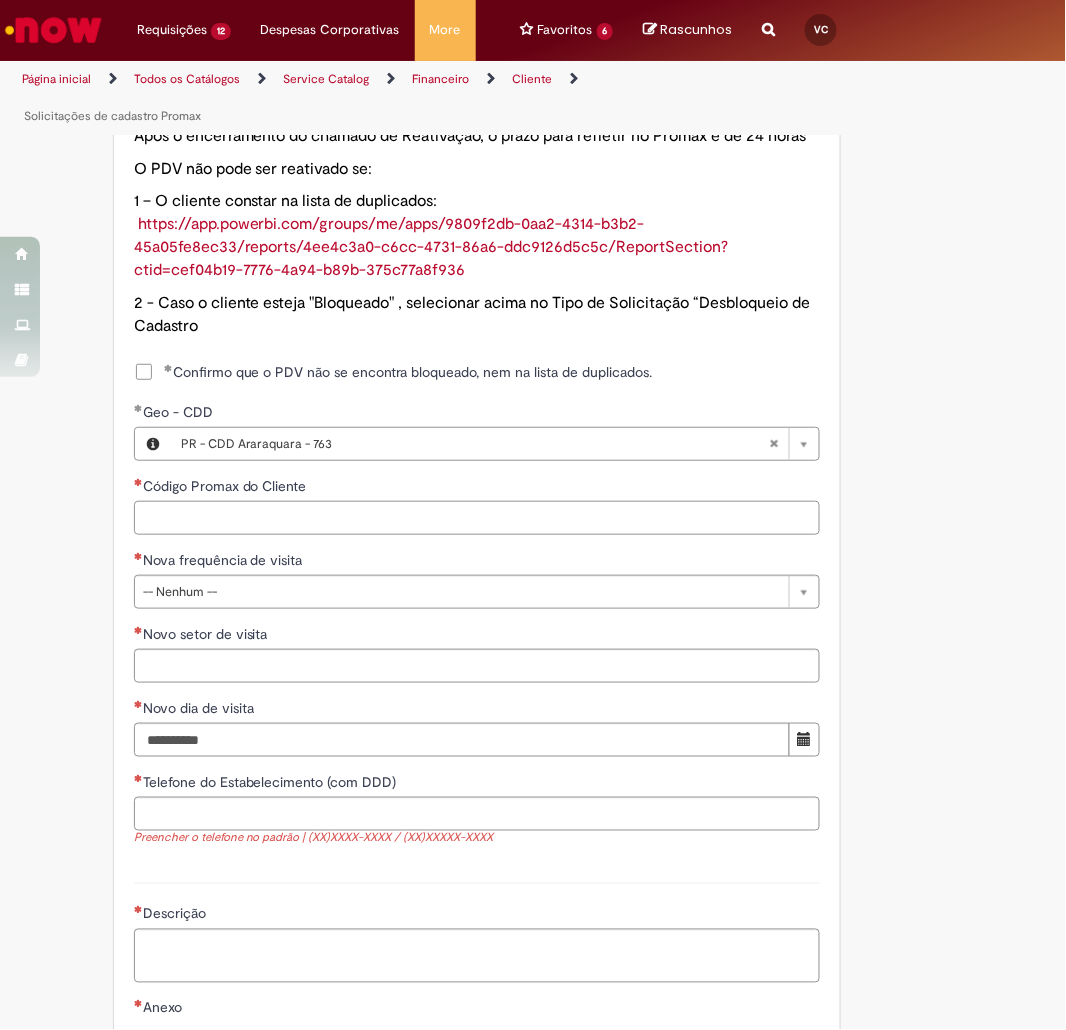 paste on "*****" 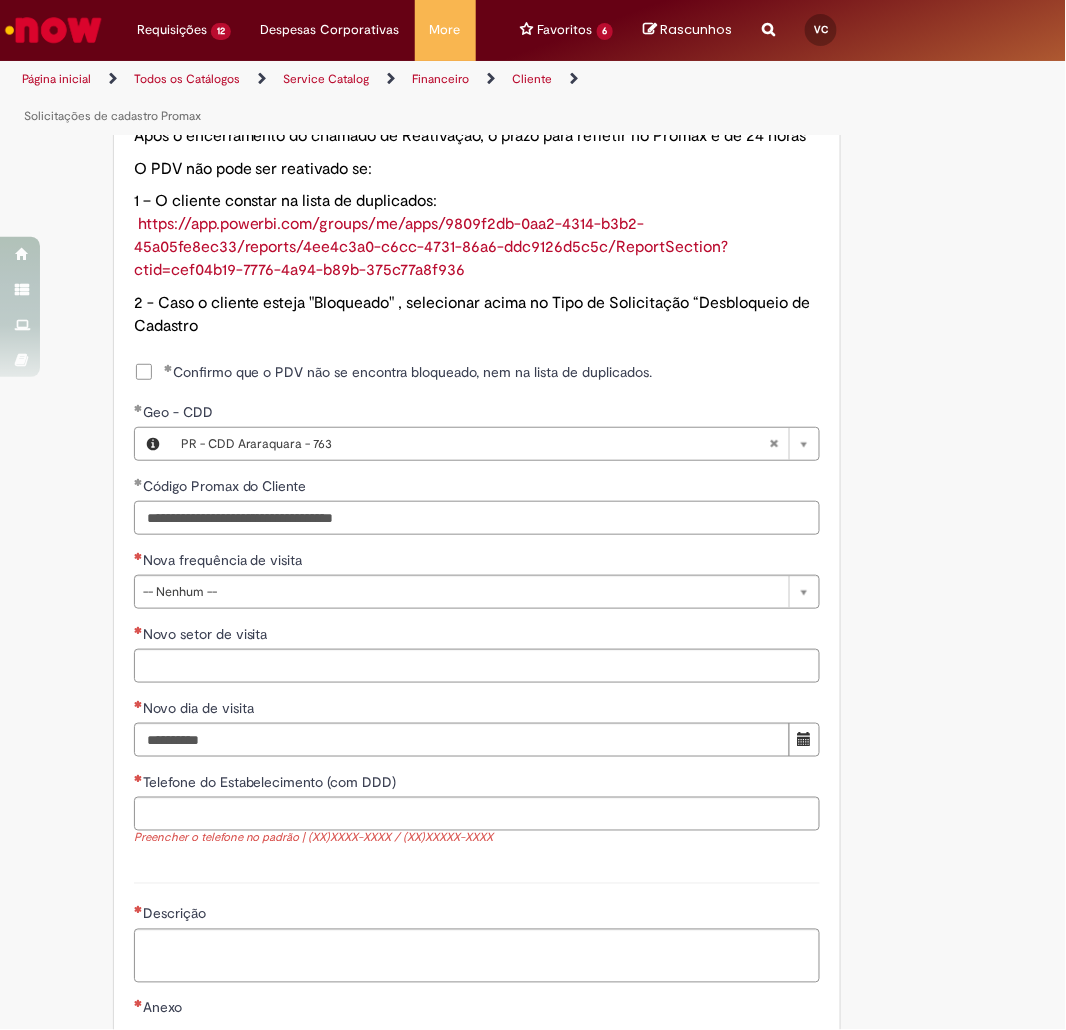type on "*****" 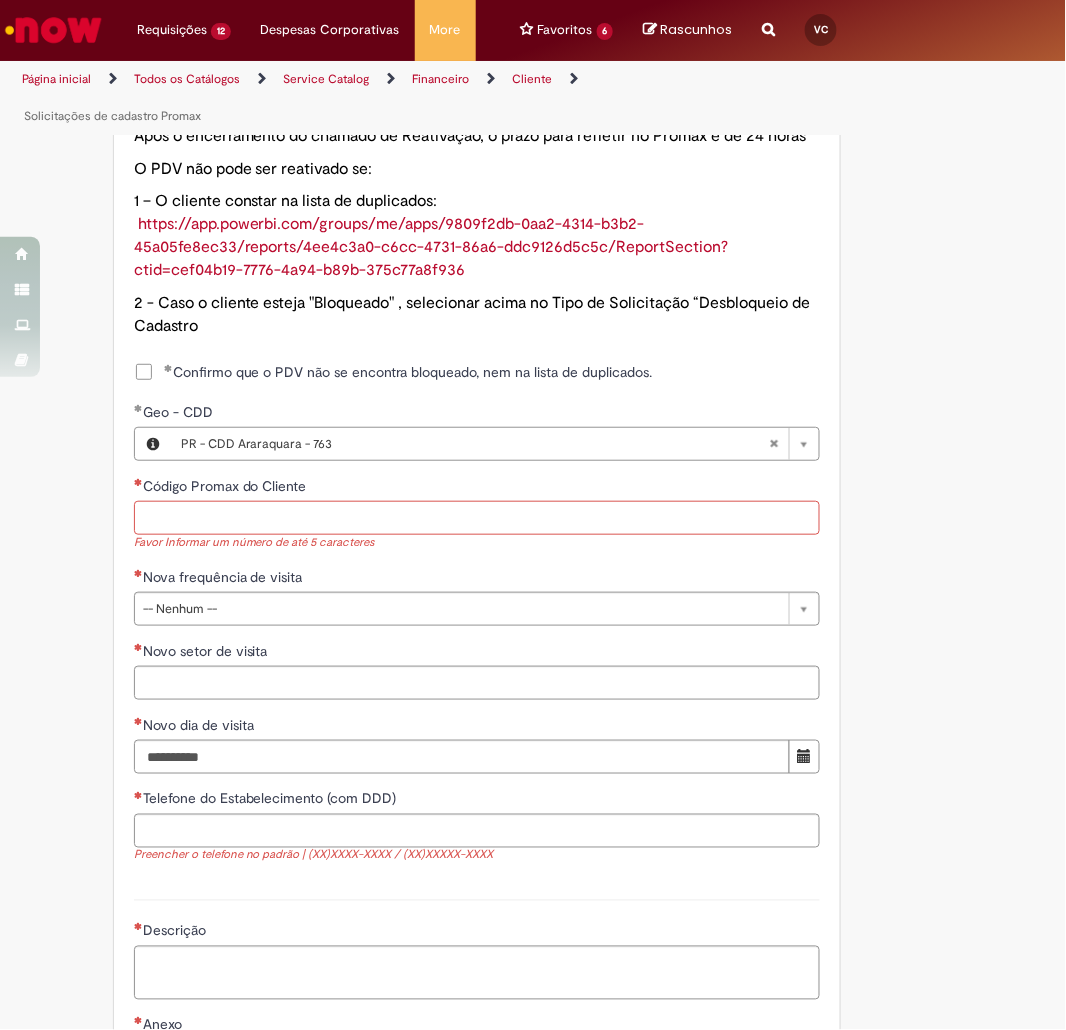 click on "Código Promax do Cliente" at bounding box center [477, 518] 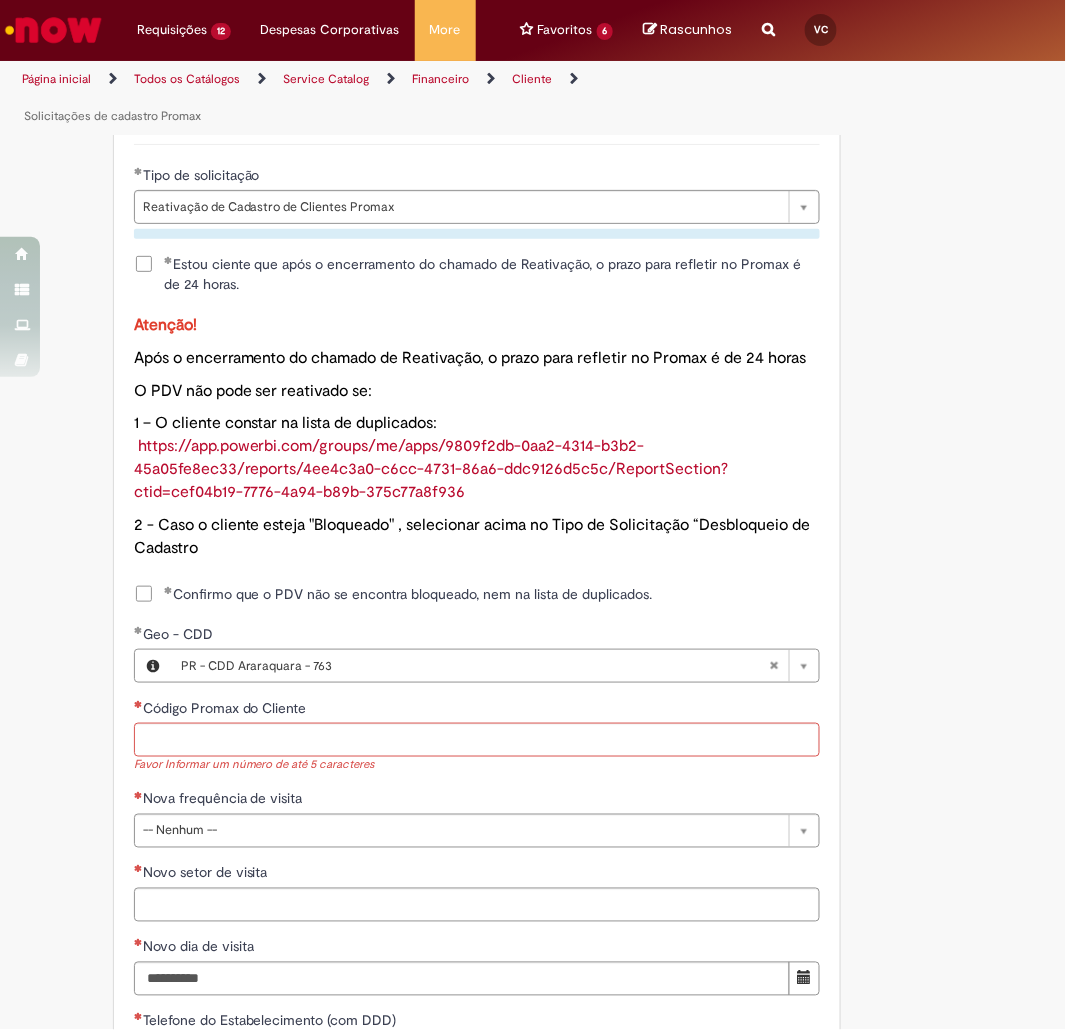 scroll, scrollTop: 1222, scrollLeft: 0, axis: vertical 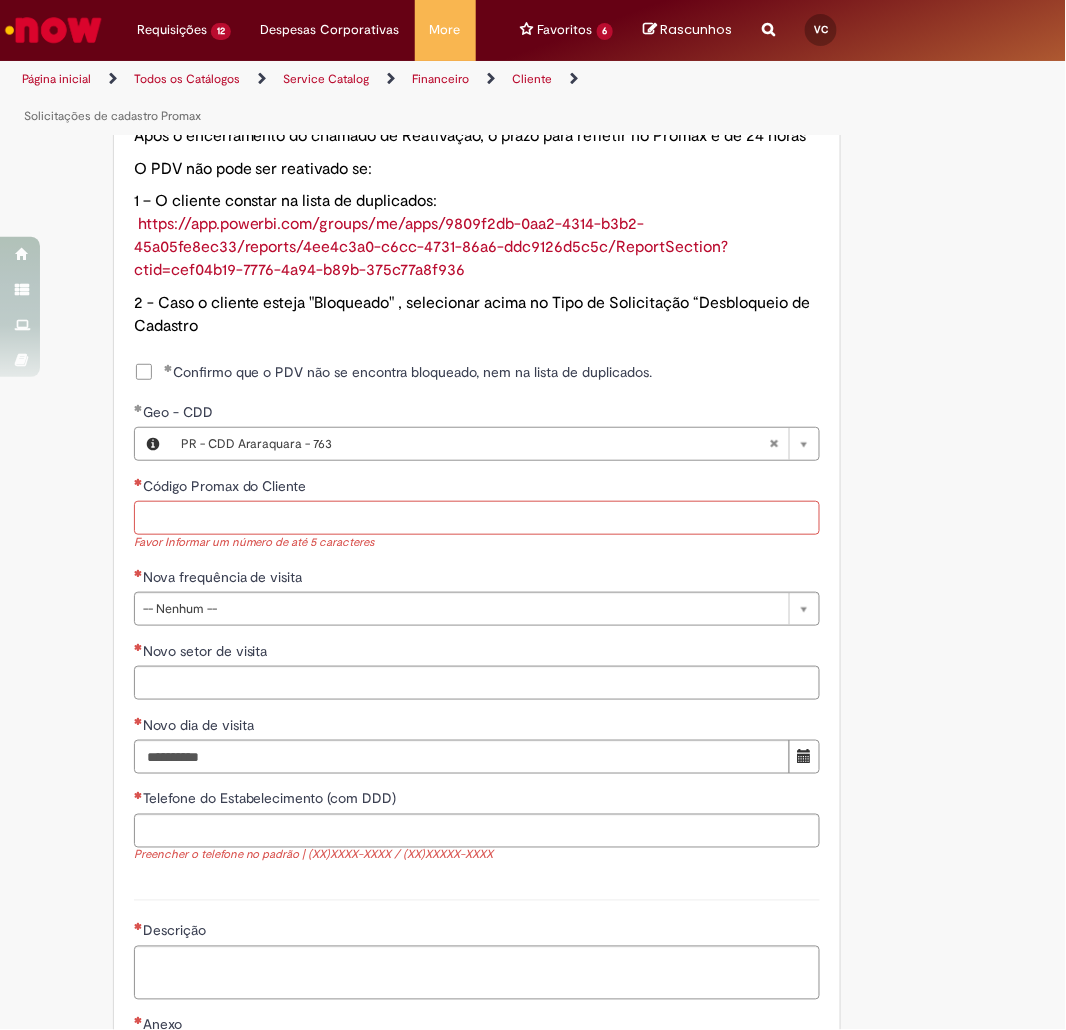 click on "Código Promax do Cliente" at bounding box center [477, 518] 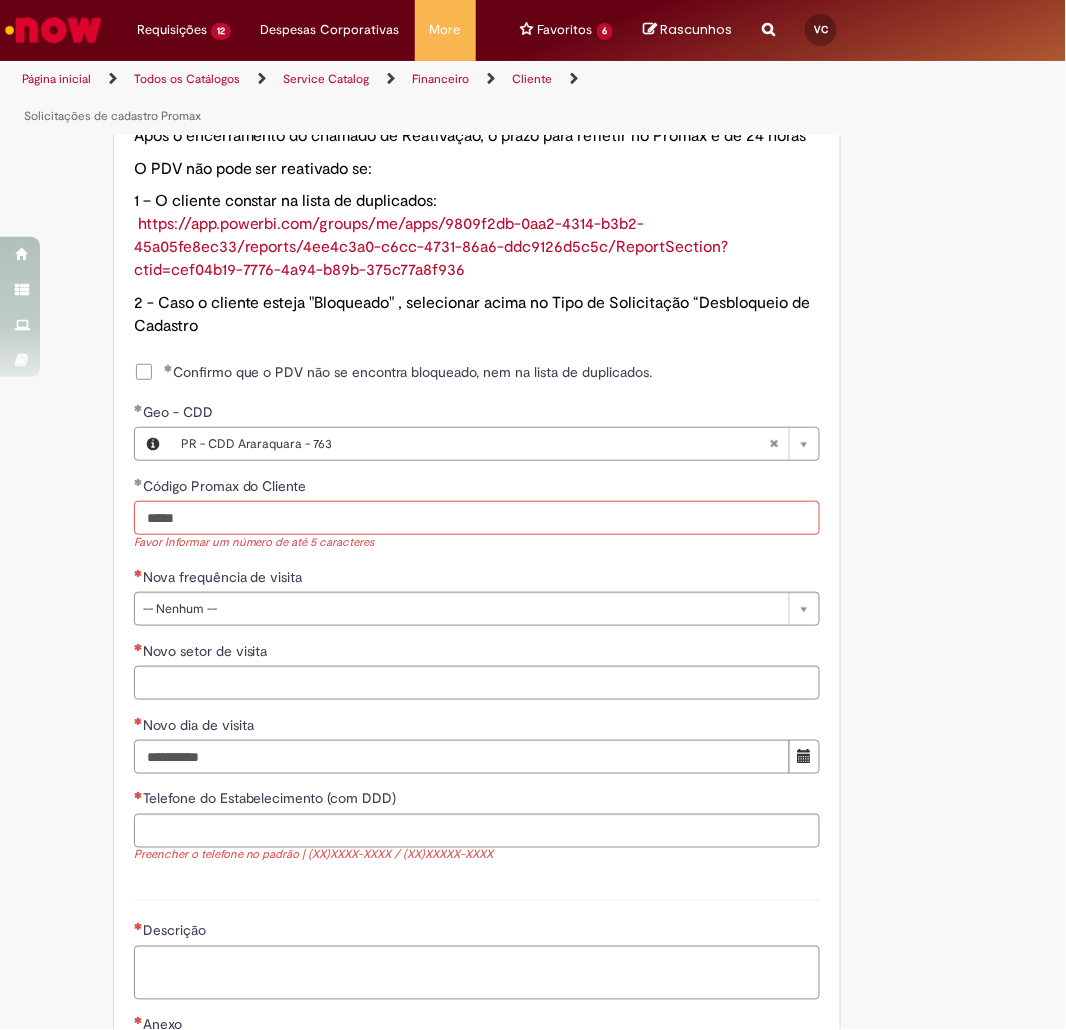 type on "*****" 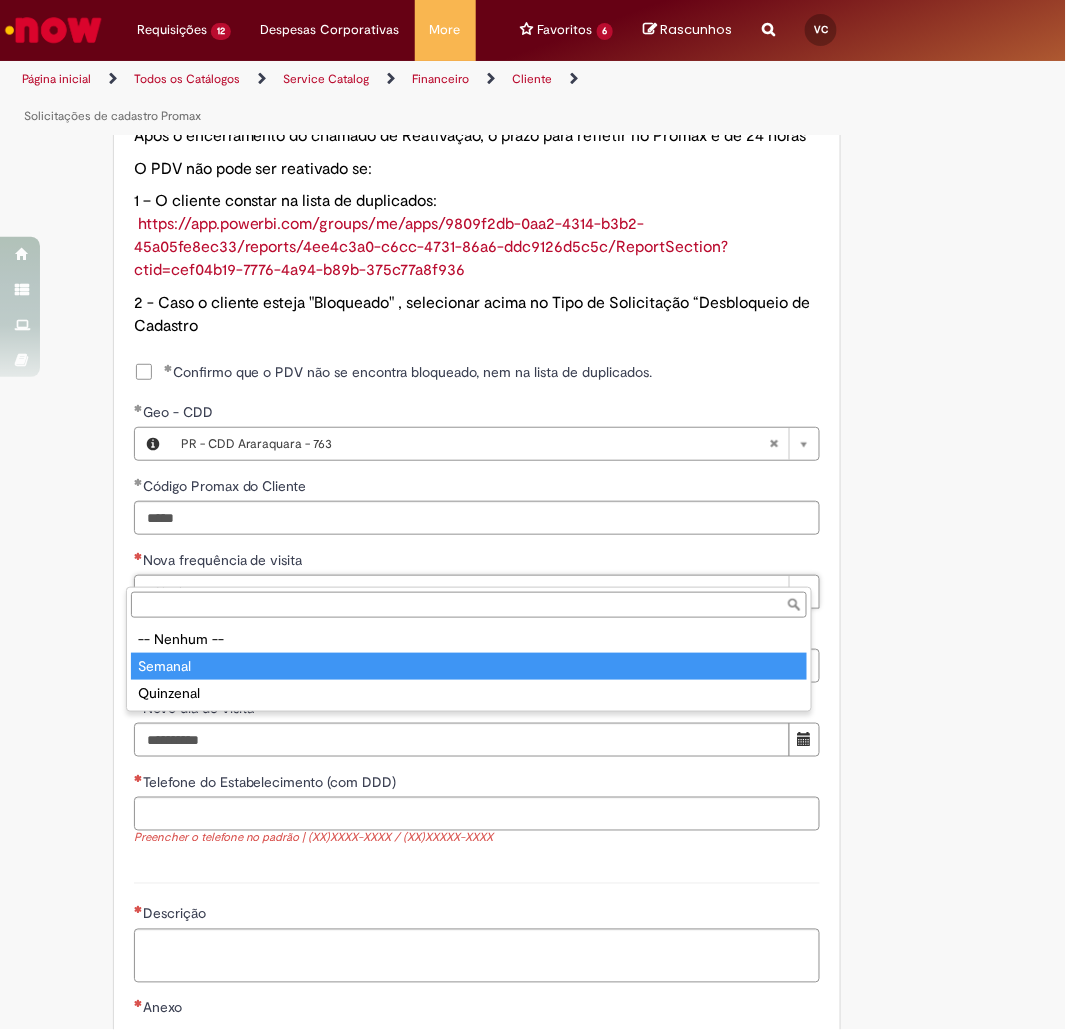 type on "*******" 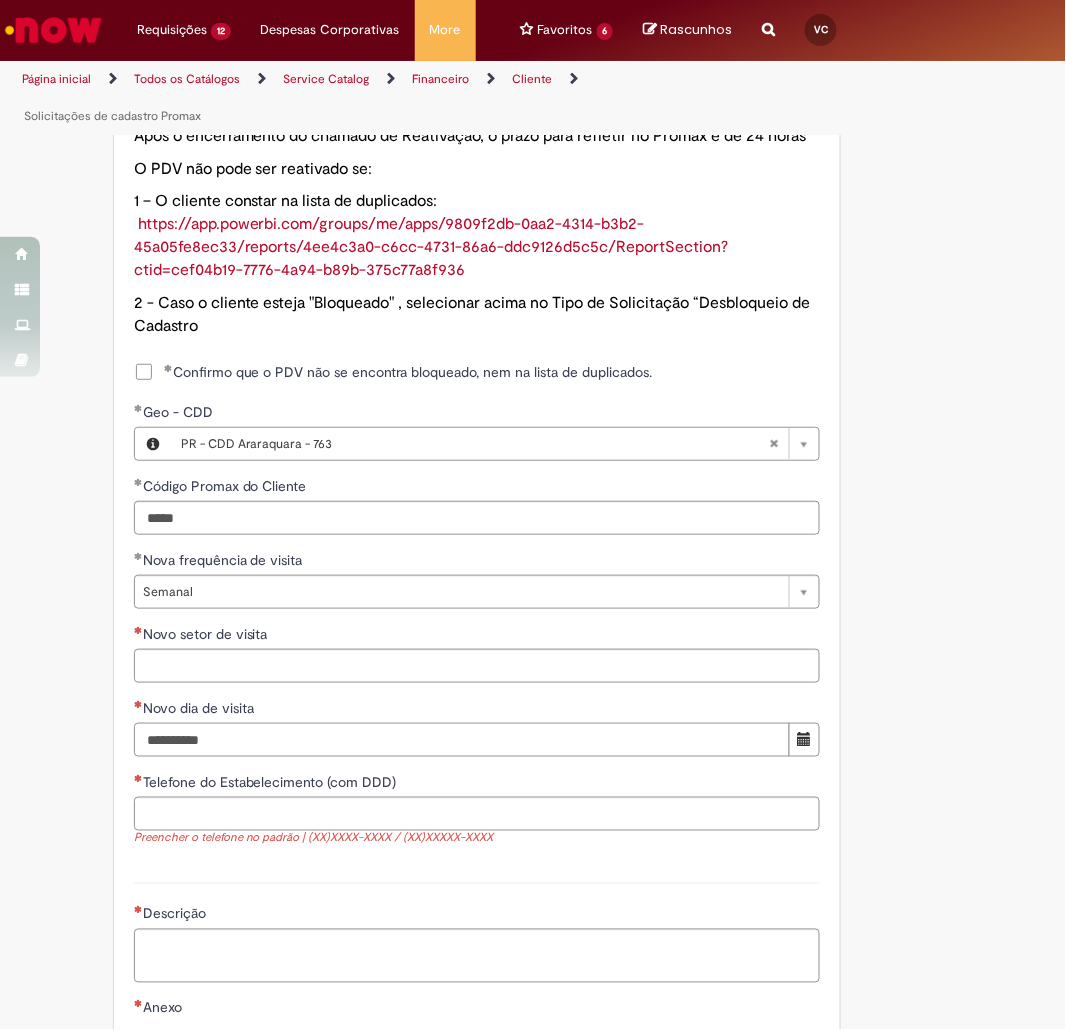 click on "Novo dia de visita" at bounding box center (462, 740) 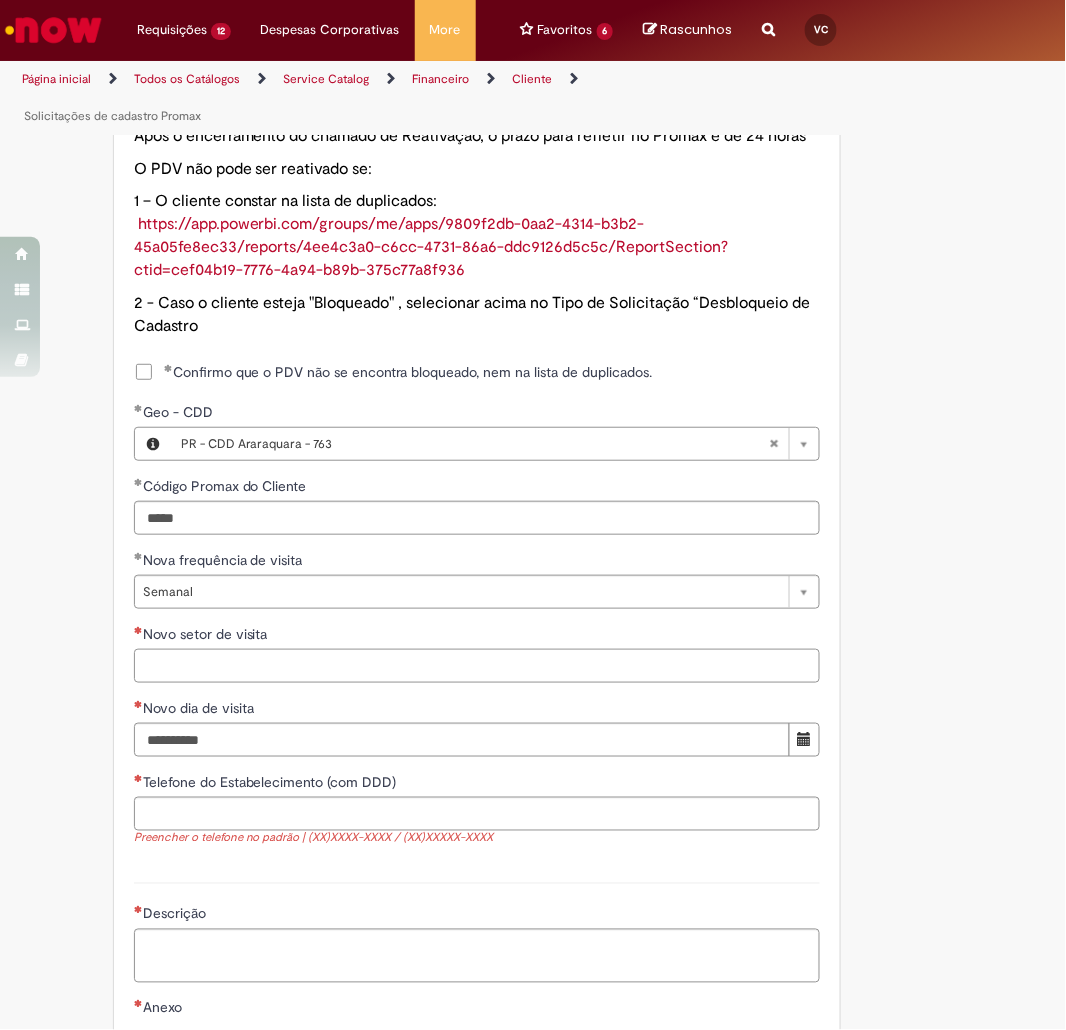 click on "Novo setor de visita" at bounding box center (477, 666) 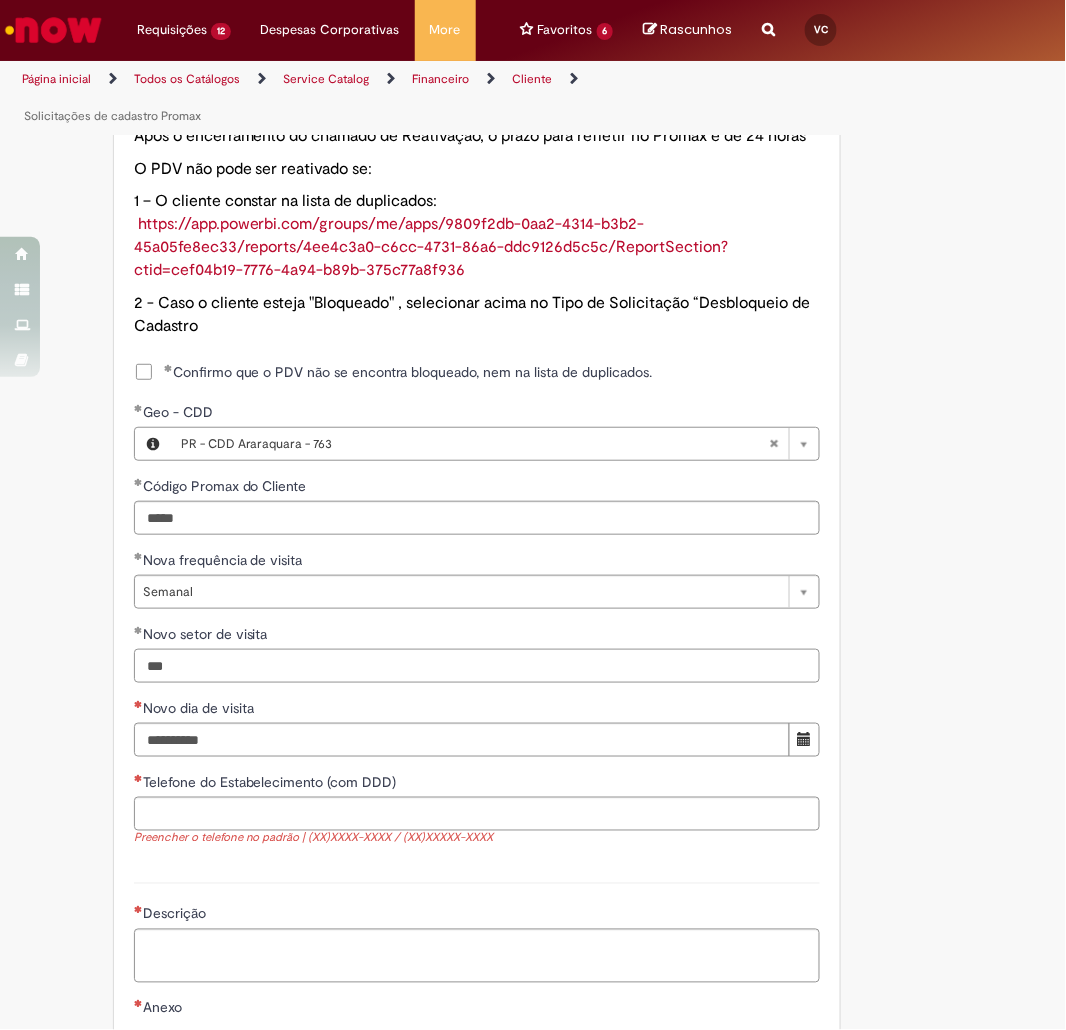 type on "***" 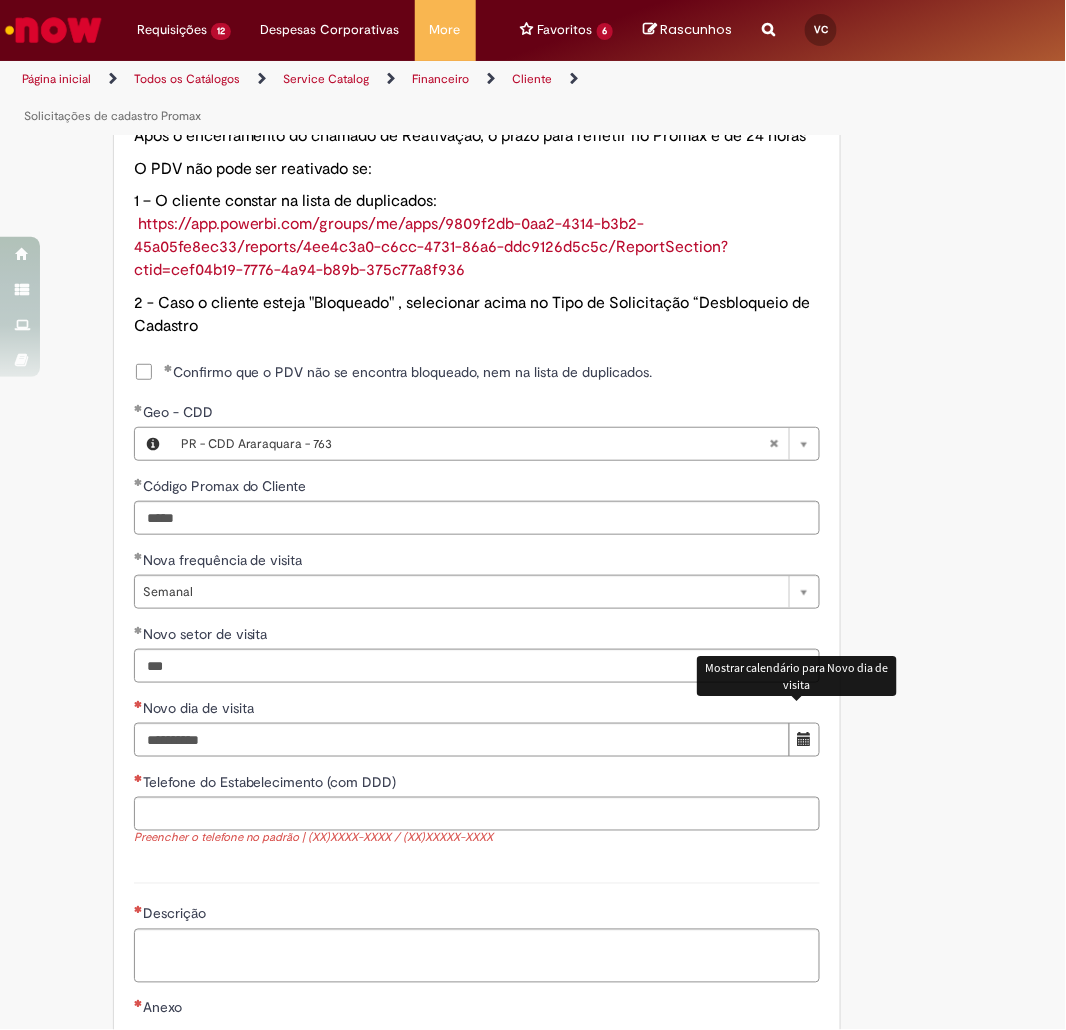 click at bounding box center [804, 740] 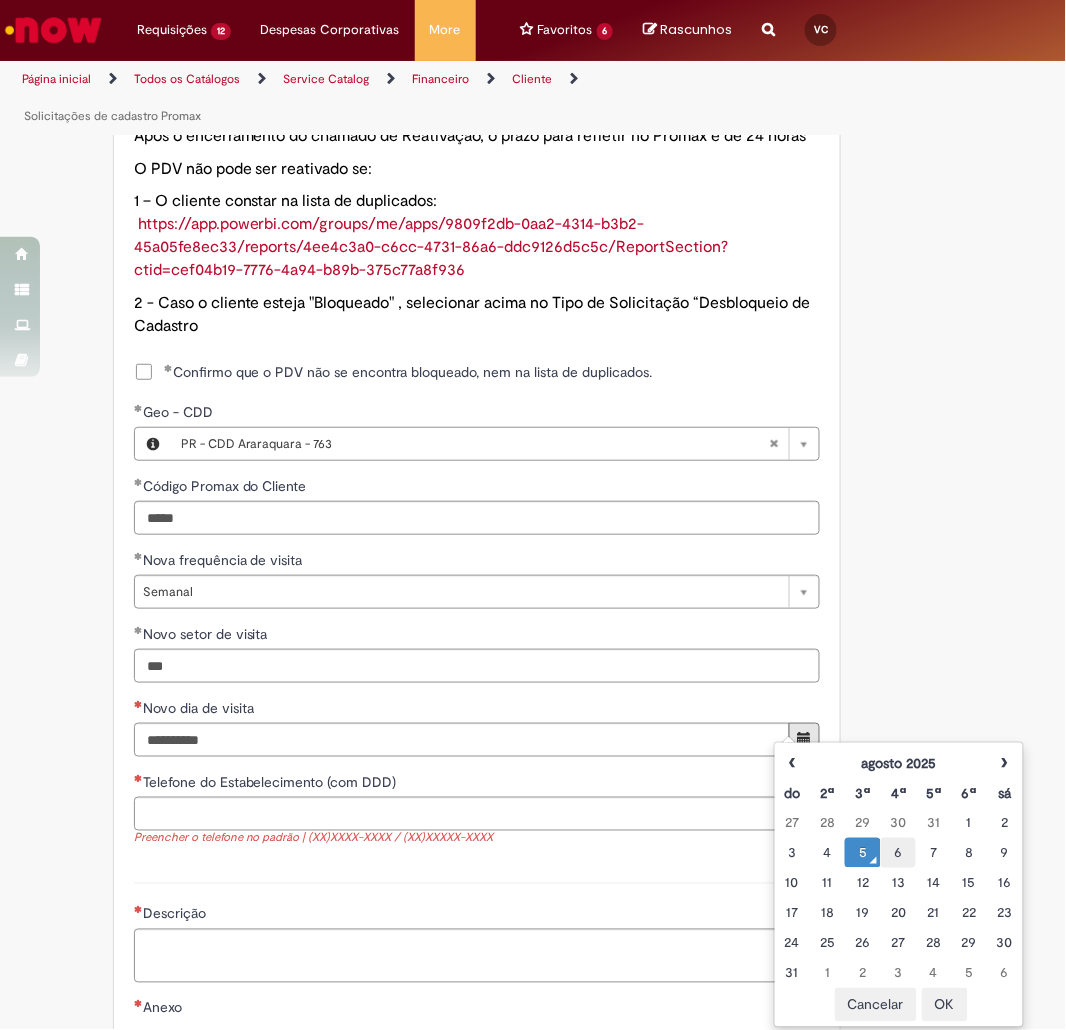 click on "6" at bounding box center [898, 853] 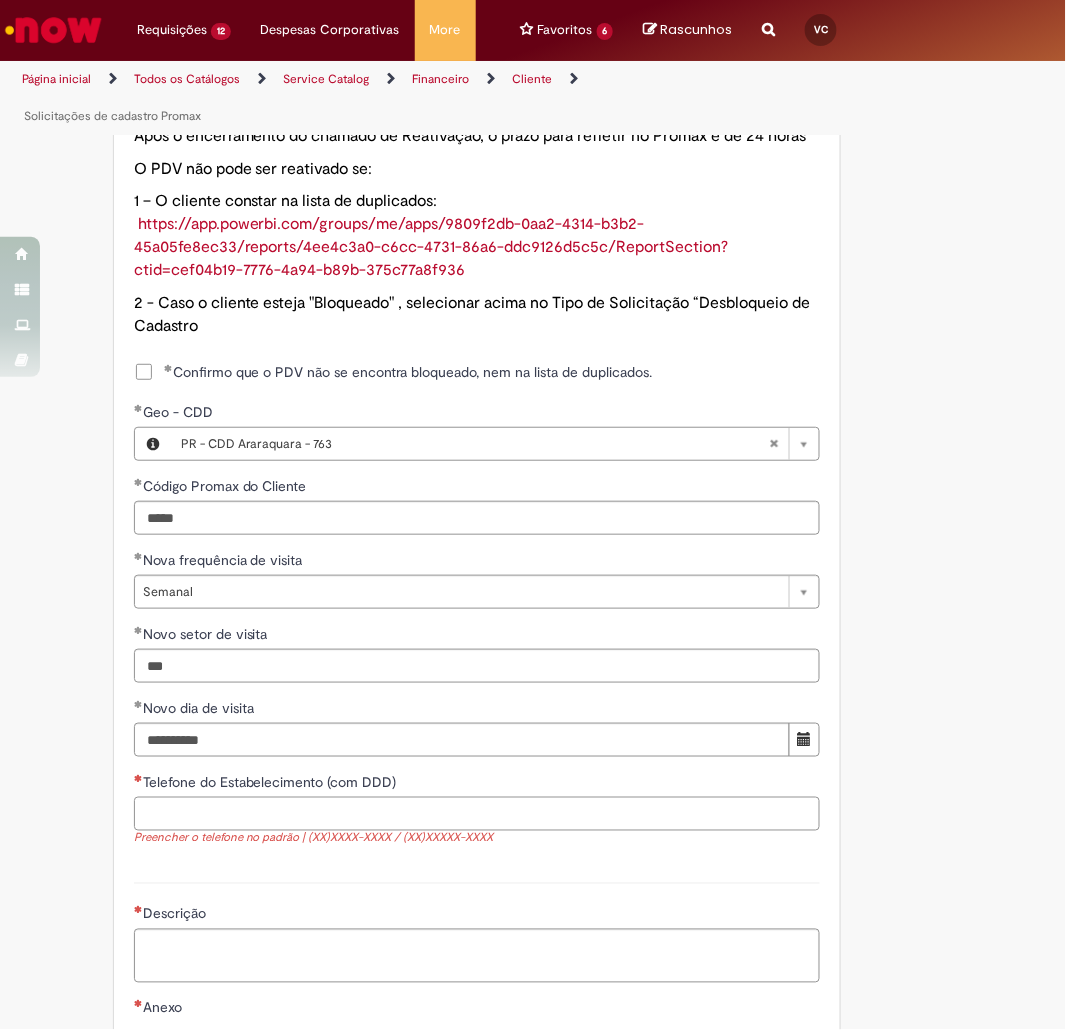 click on "Telefone do Estabelecimento (com DDD)" at bounding box center [477, 814] 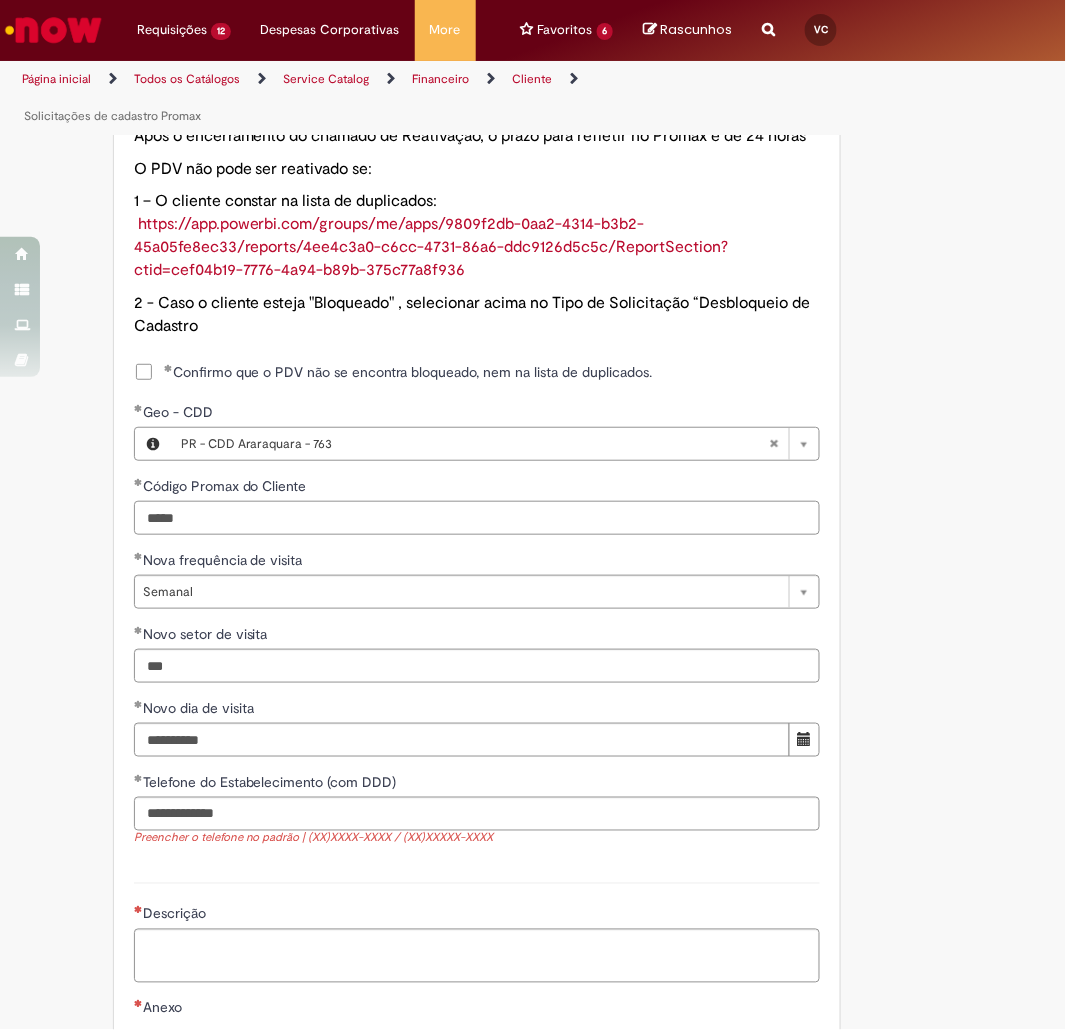 type on "**********" 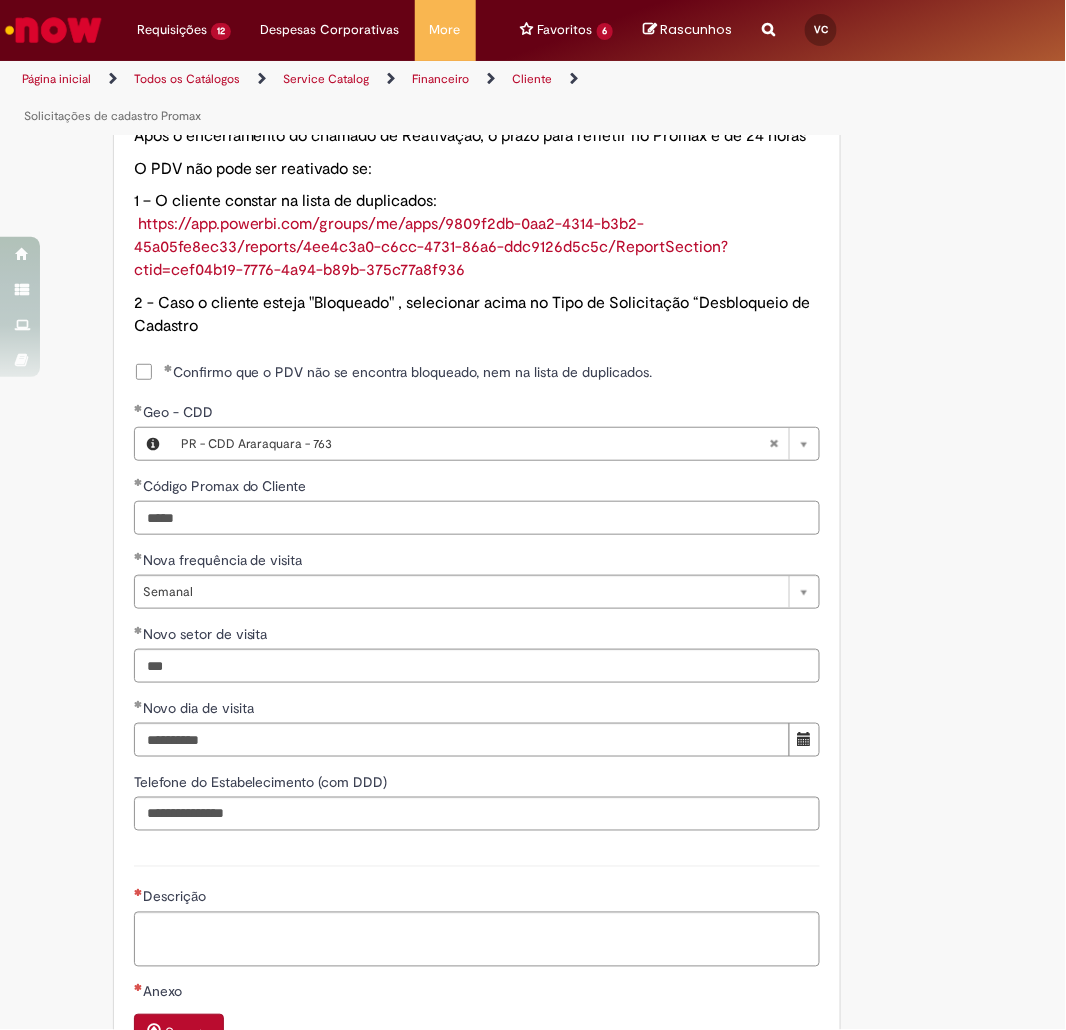 click on "*****" at bounding box center (477, 518) 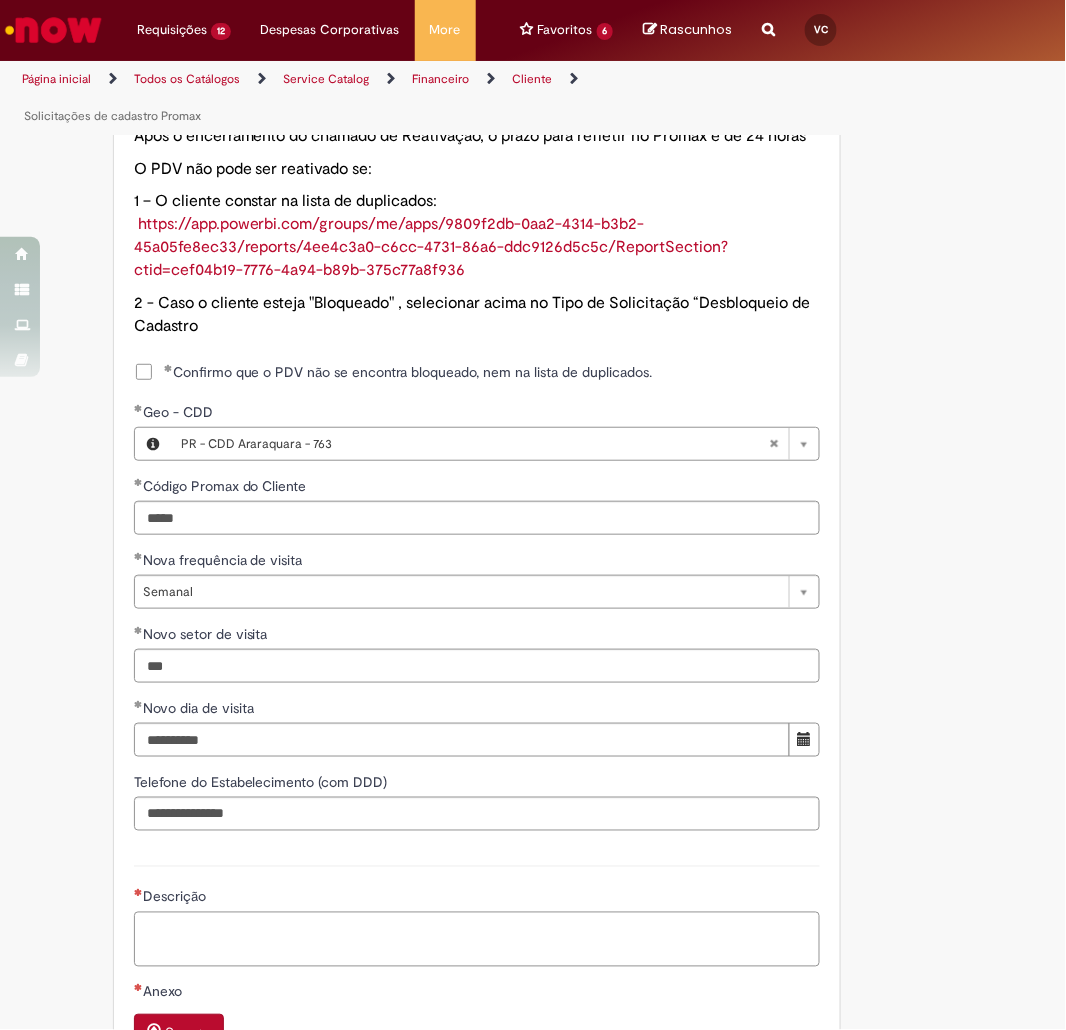 click on "Descrição" at bounding box center (477, 939) 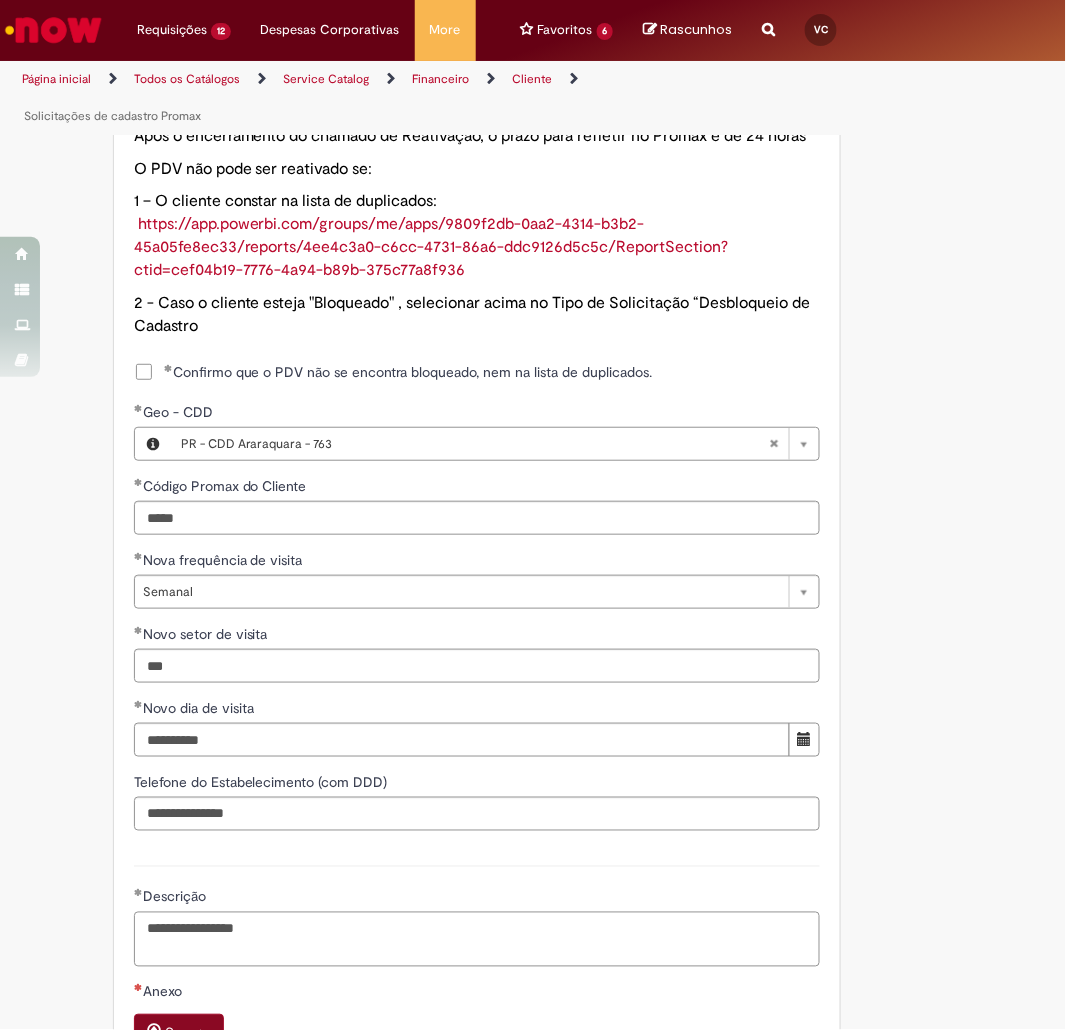 scroll, scrollTop: 1508, scrollLeft: 0, axis: vertical 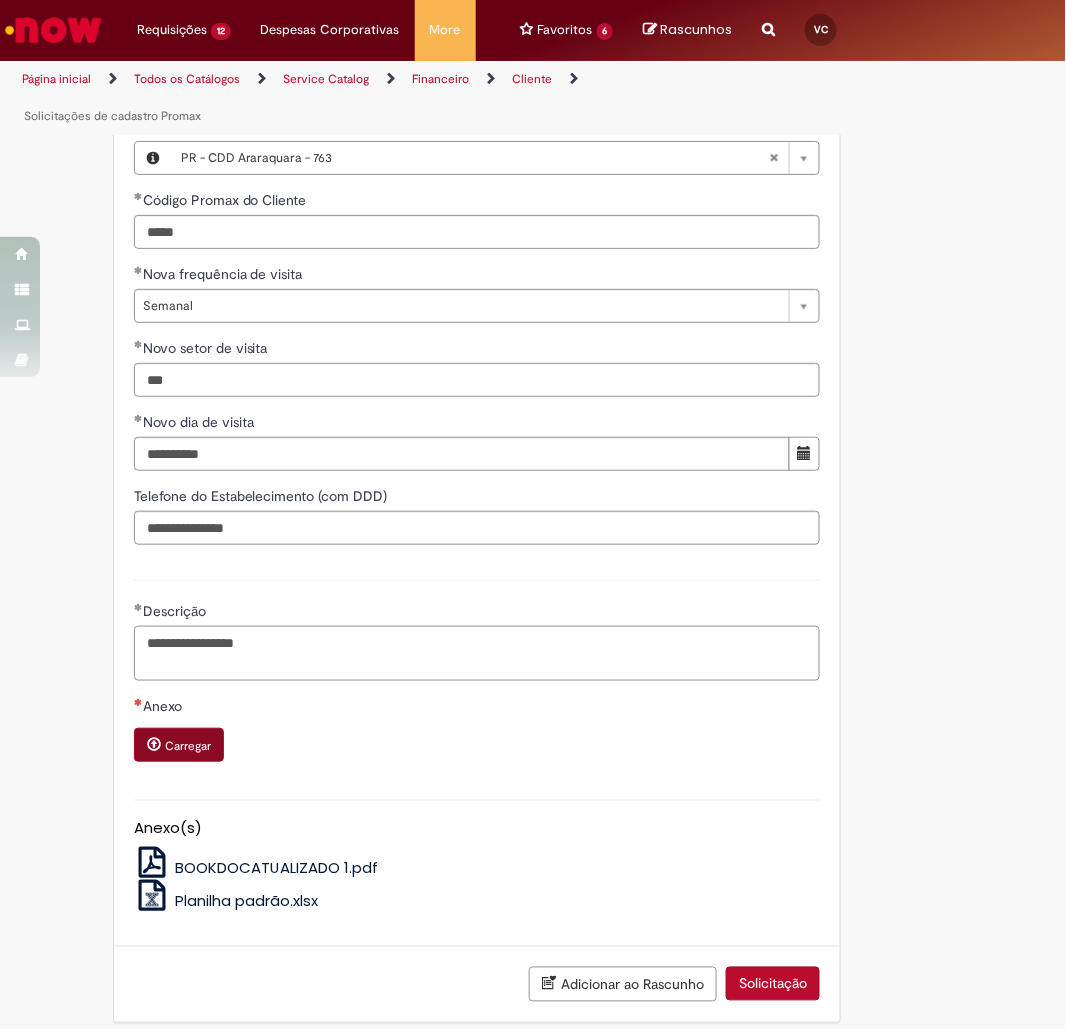 type on "**********" 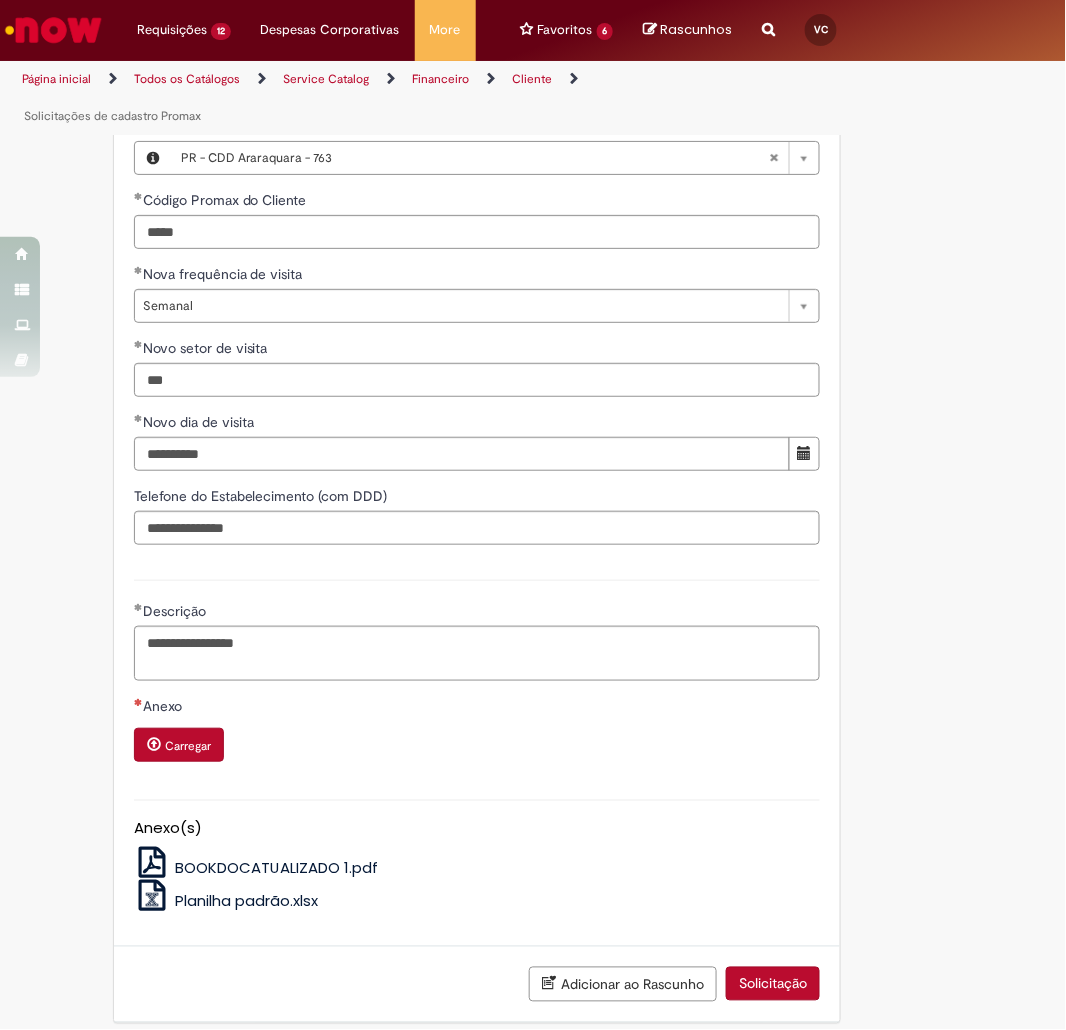 click on "Carregar" at bounding box center (188, 746) 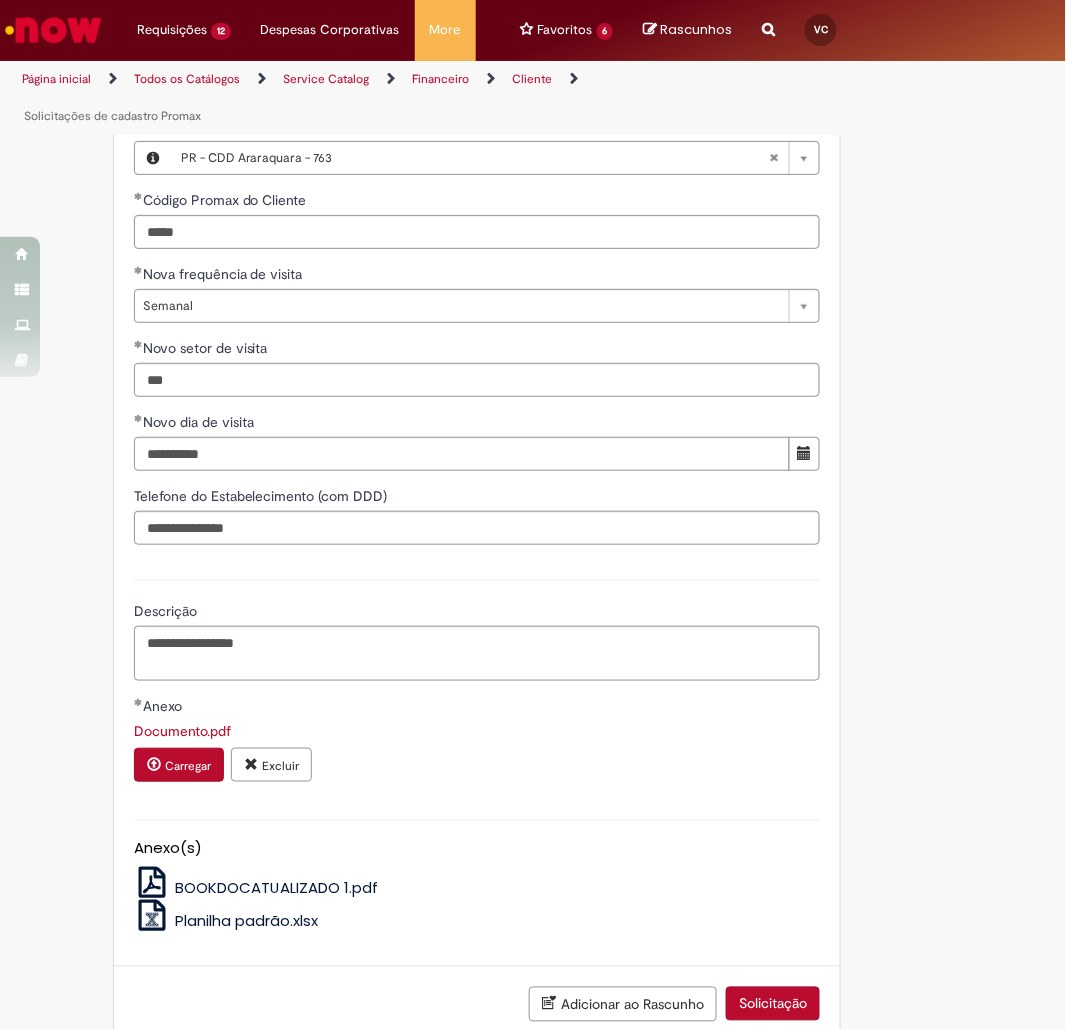 click on "Solicitação" at bounding box center (773, 1004) 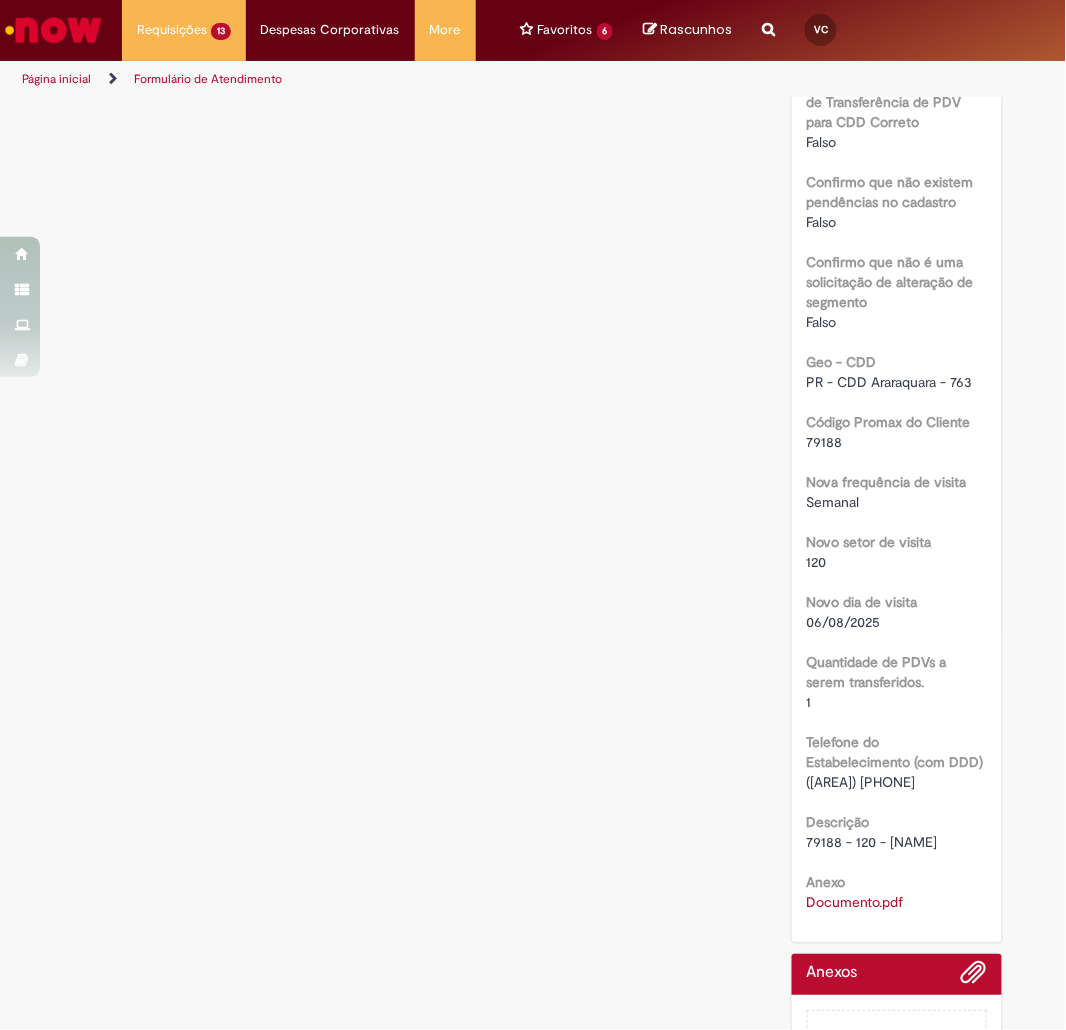 scroll, scrollTop: 1108, scrollLeft: 0, axis: vertical 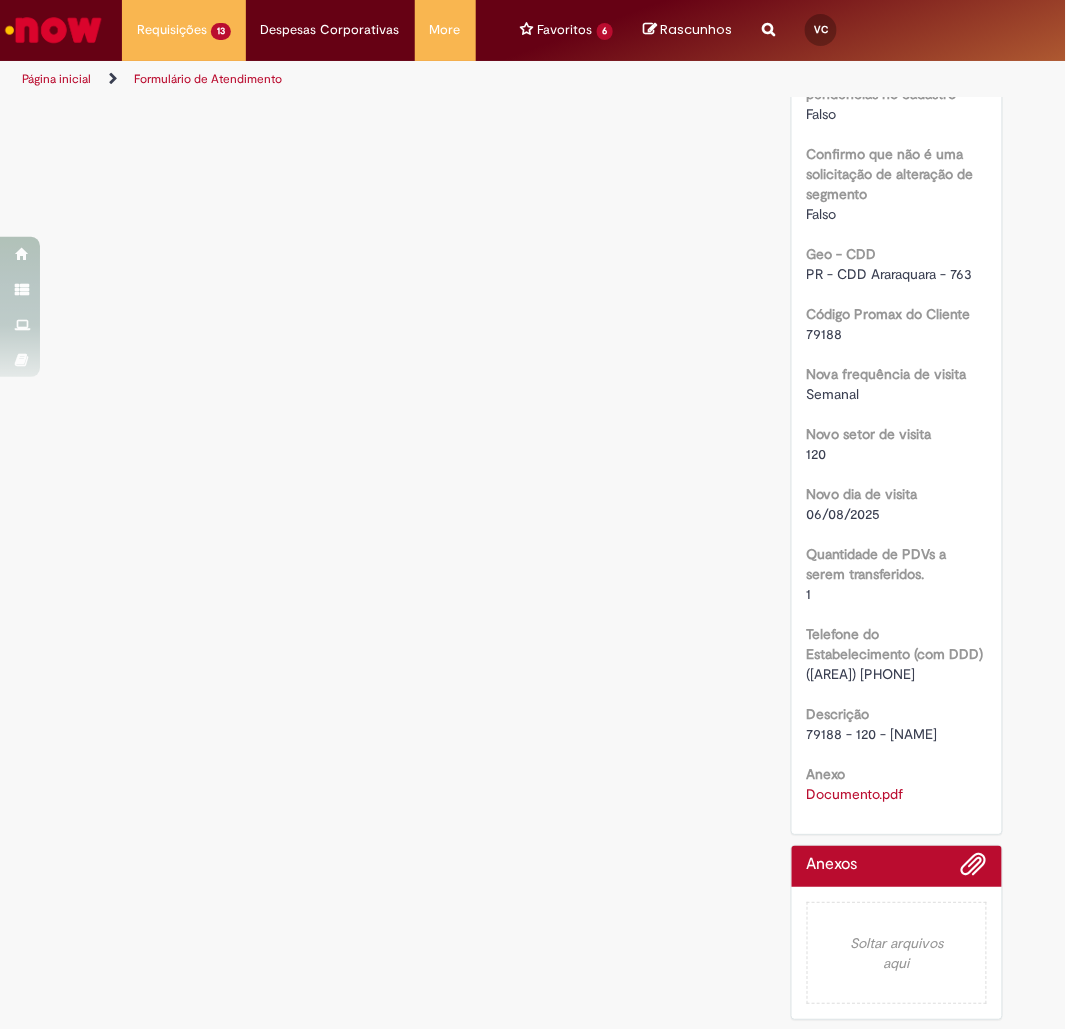 click on "79188 - 120 - Leo" at bounding box center [872, 734] 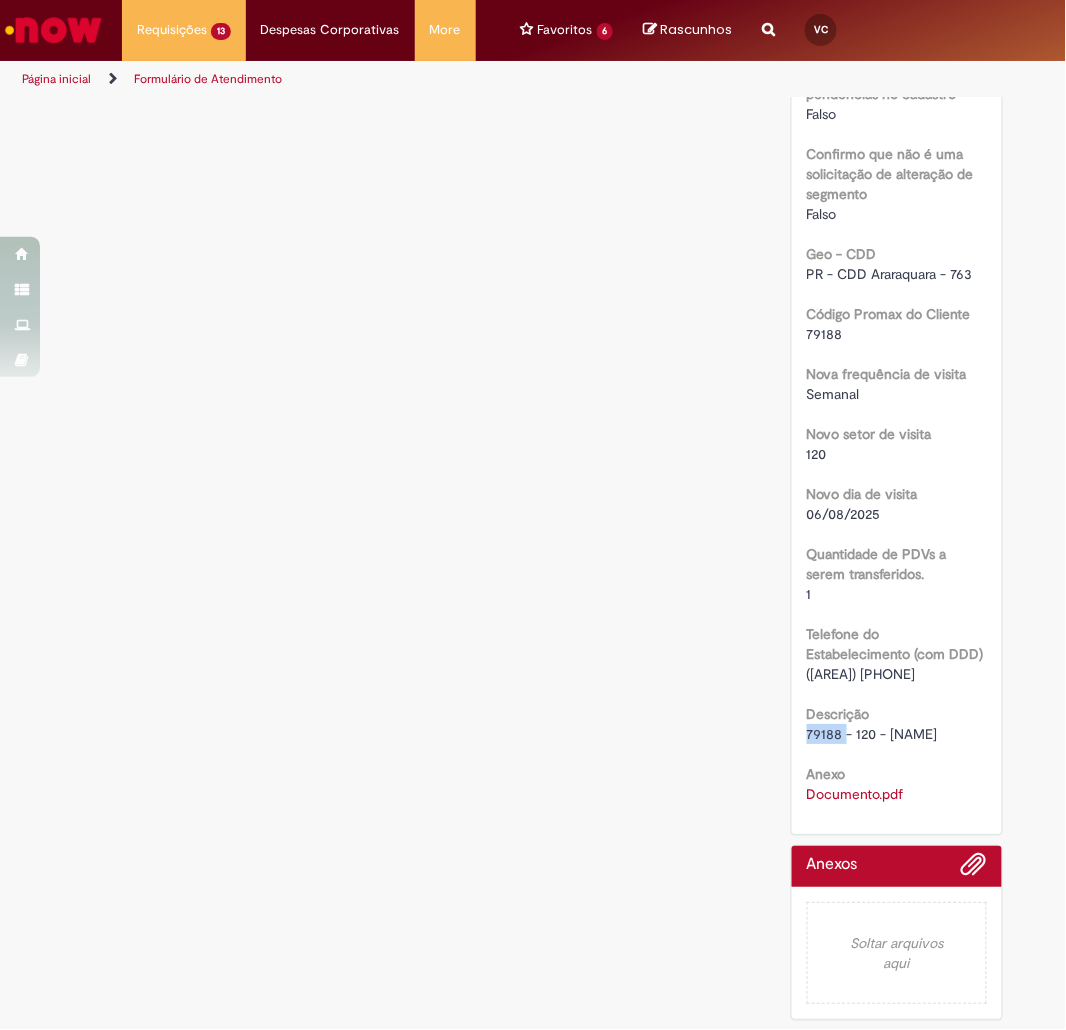 click on "79188 - 120 - Leo" at bounding box center [872, 734] 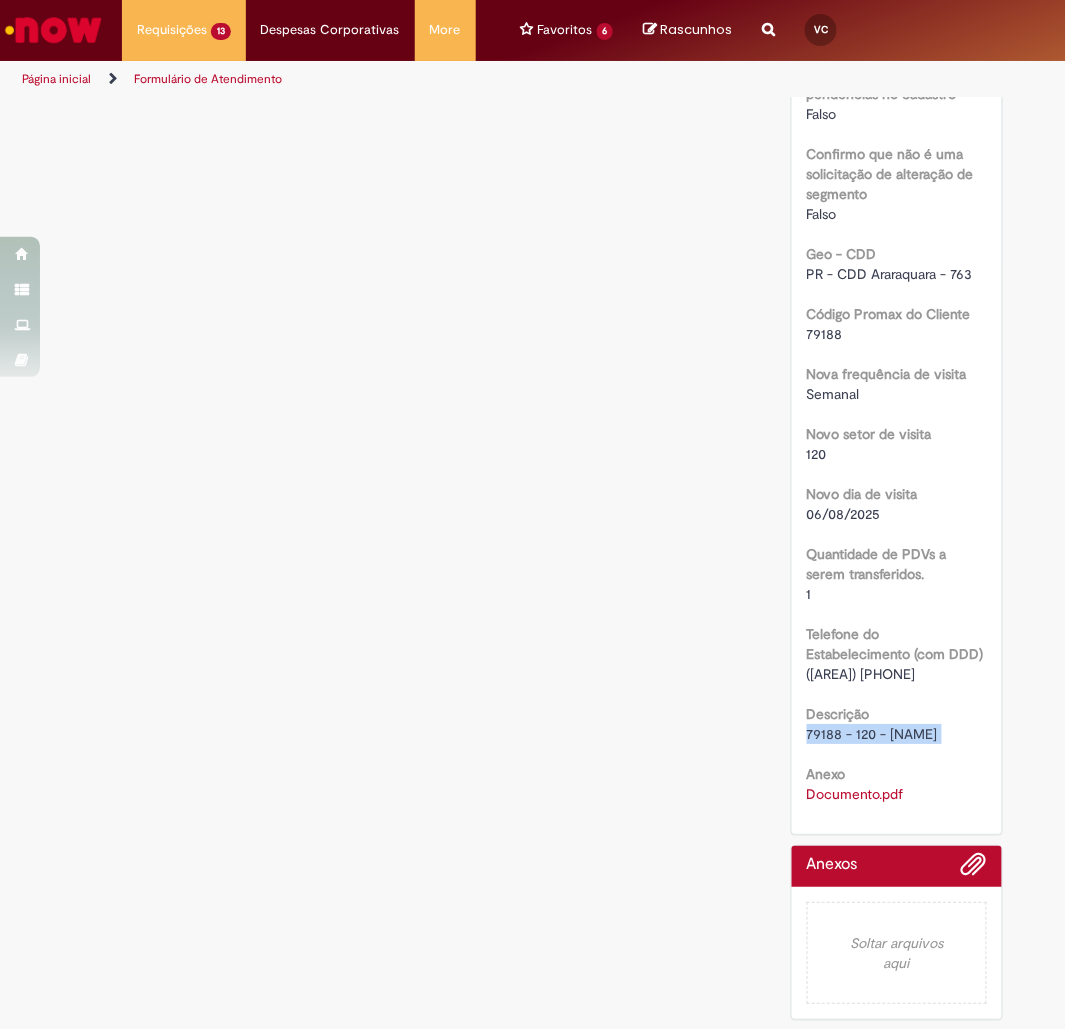click on "79188 - 120 - Leo" at bounding box center [872, 734] 